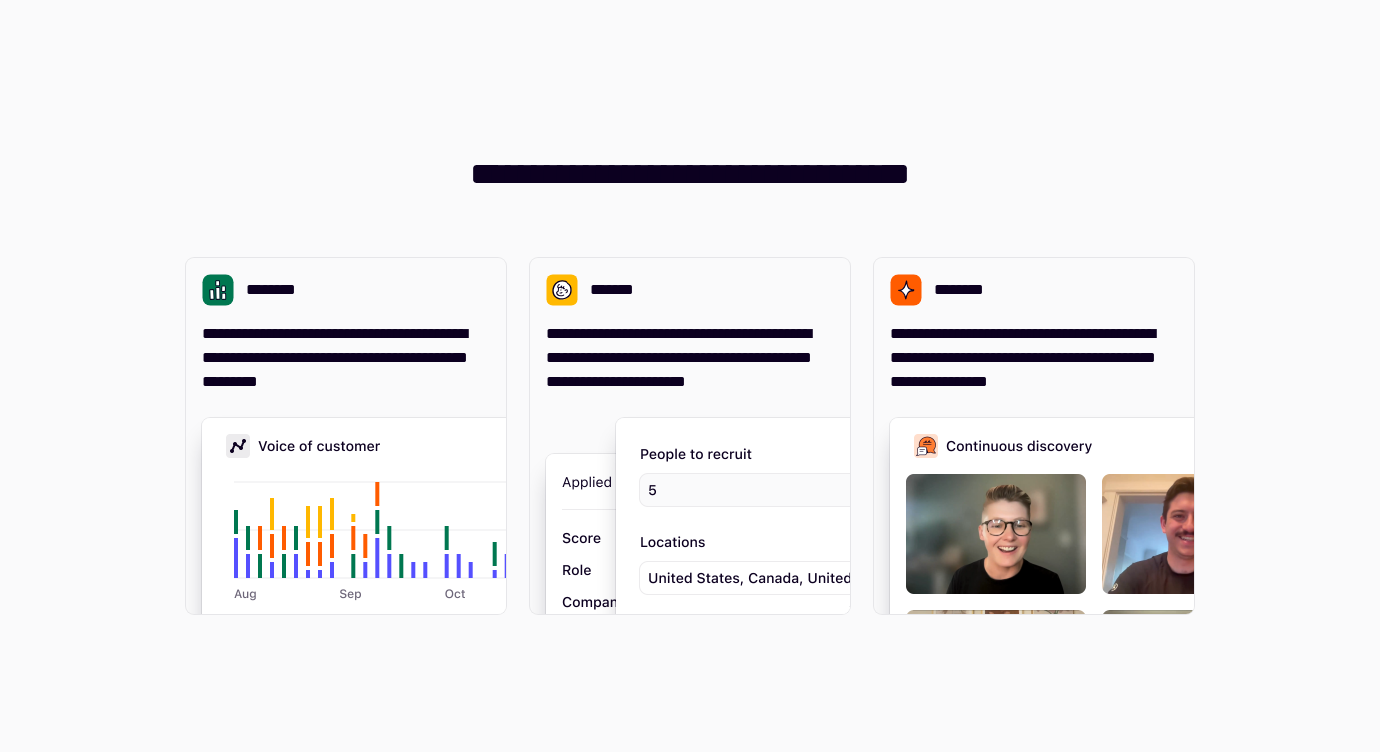 scroll, scrollTop: 0, scrollLeft: 0, axis: both 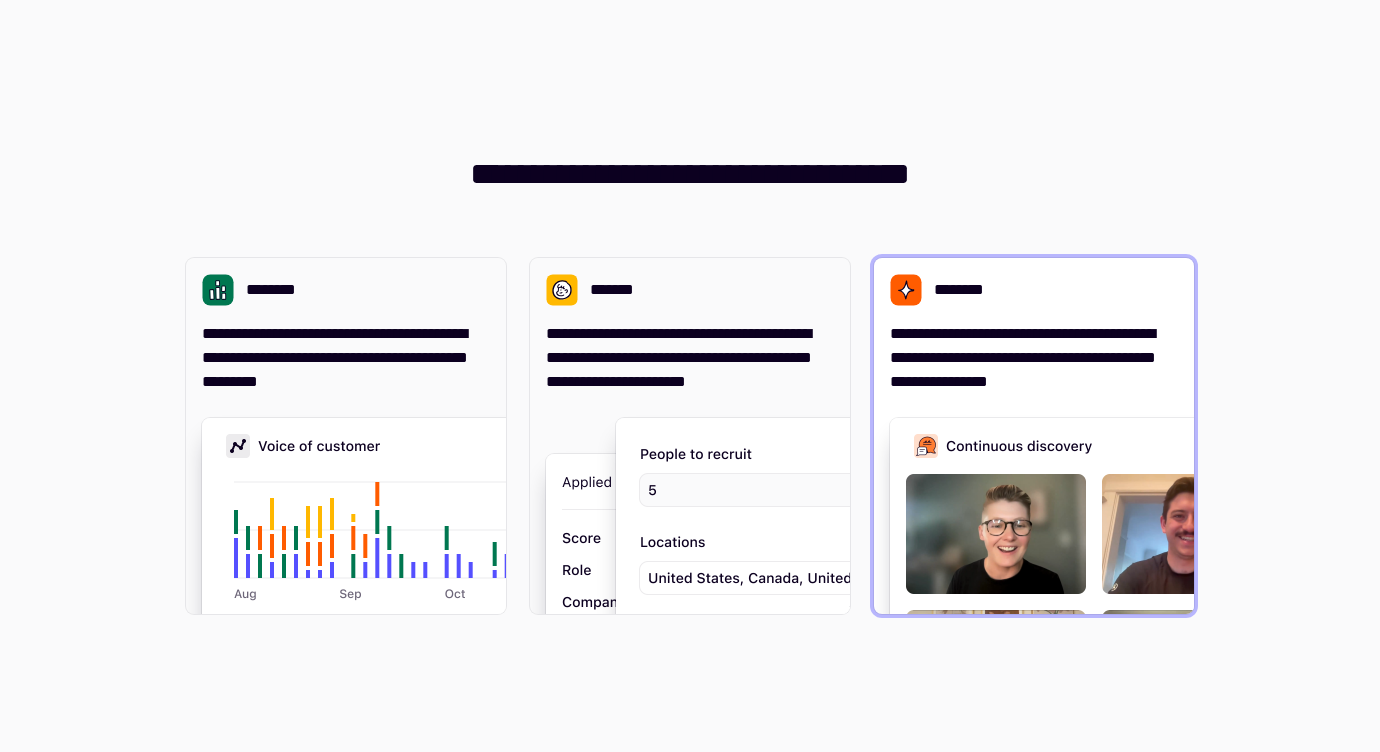 click on "**********" at bounding box center (1034, 436) 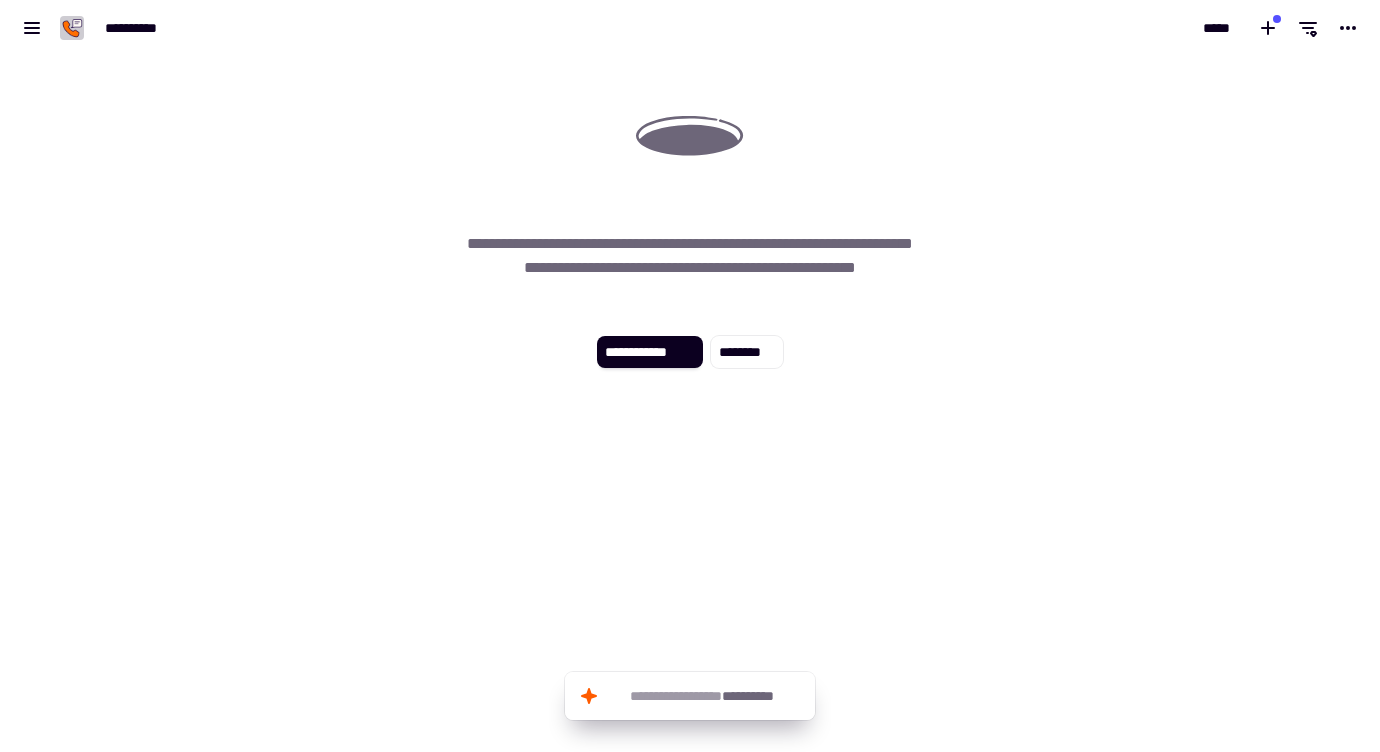 click 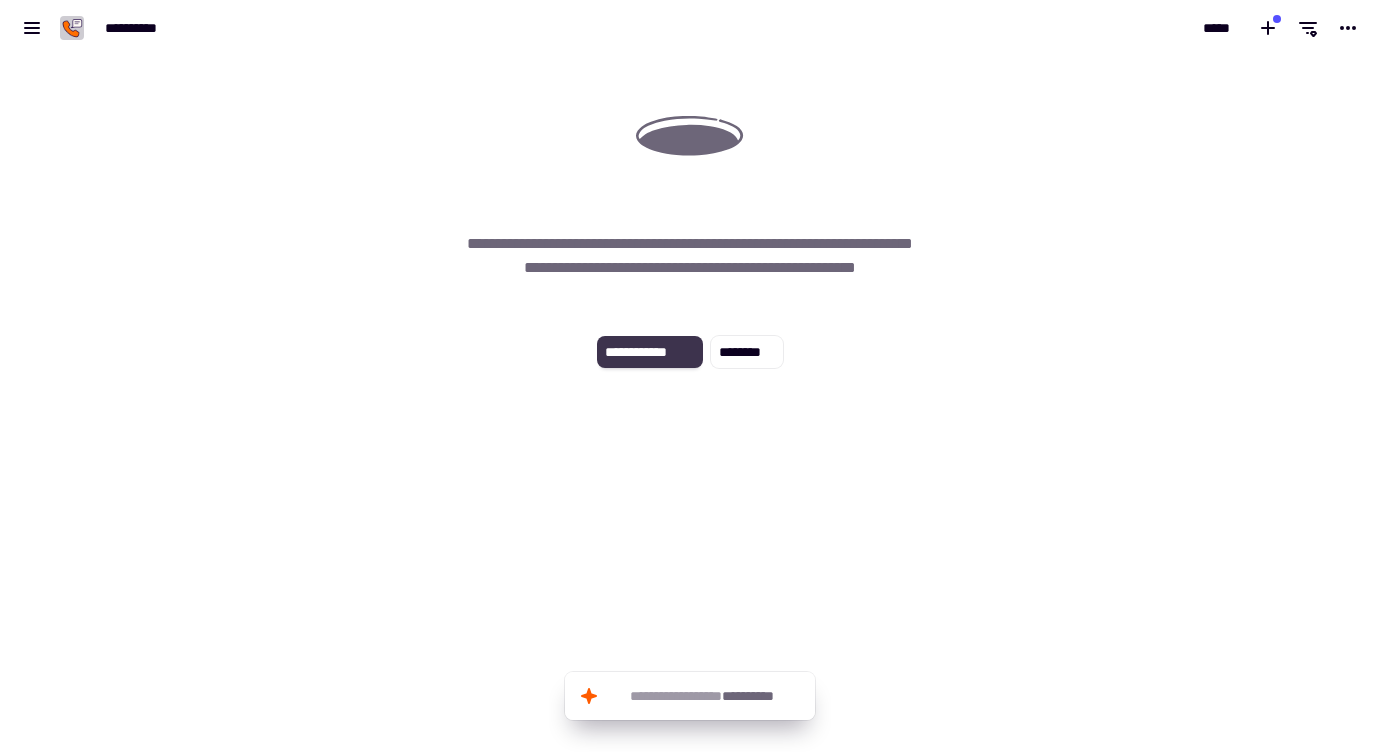 click on "**********" 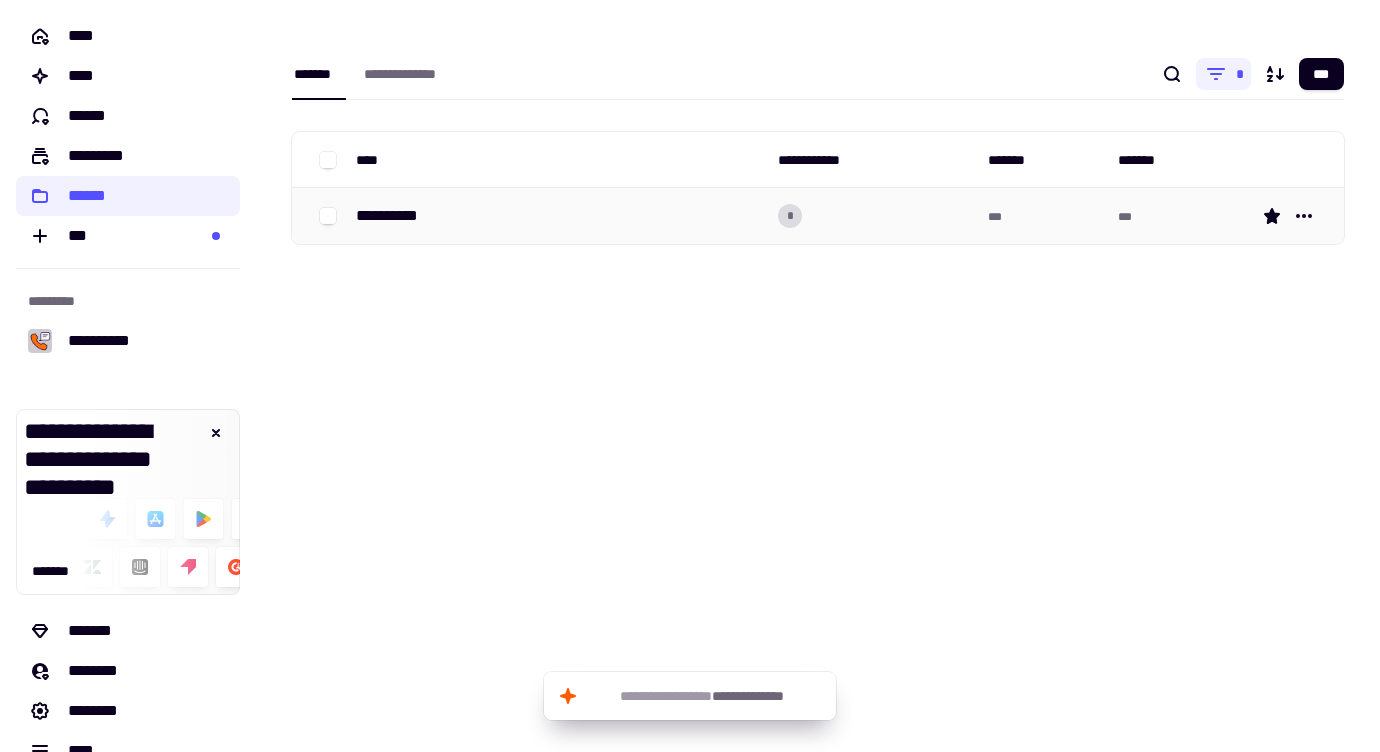 click on "**********" at bounding box center (559, 216) 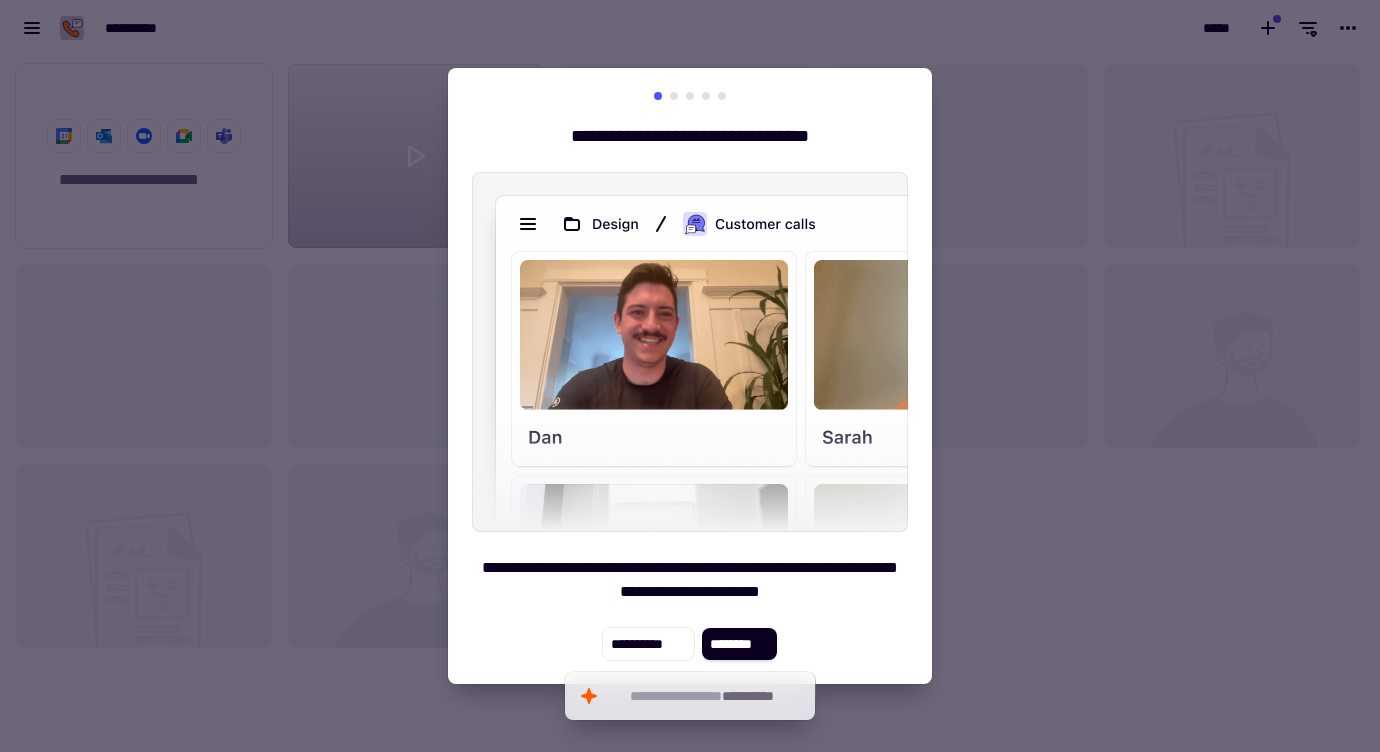 scroll, scrollTop: 1, scrollLeft: 1, axis: both 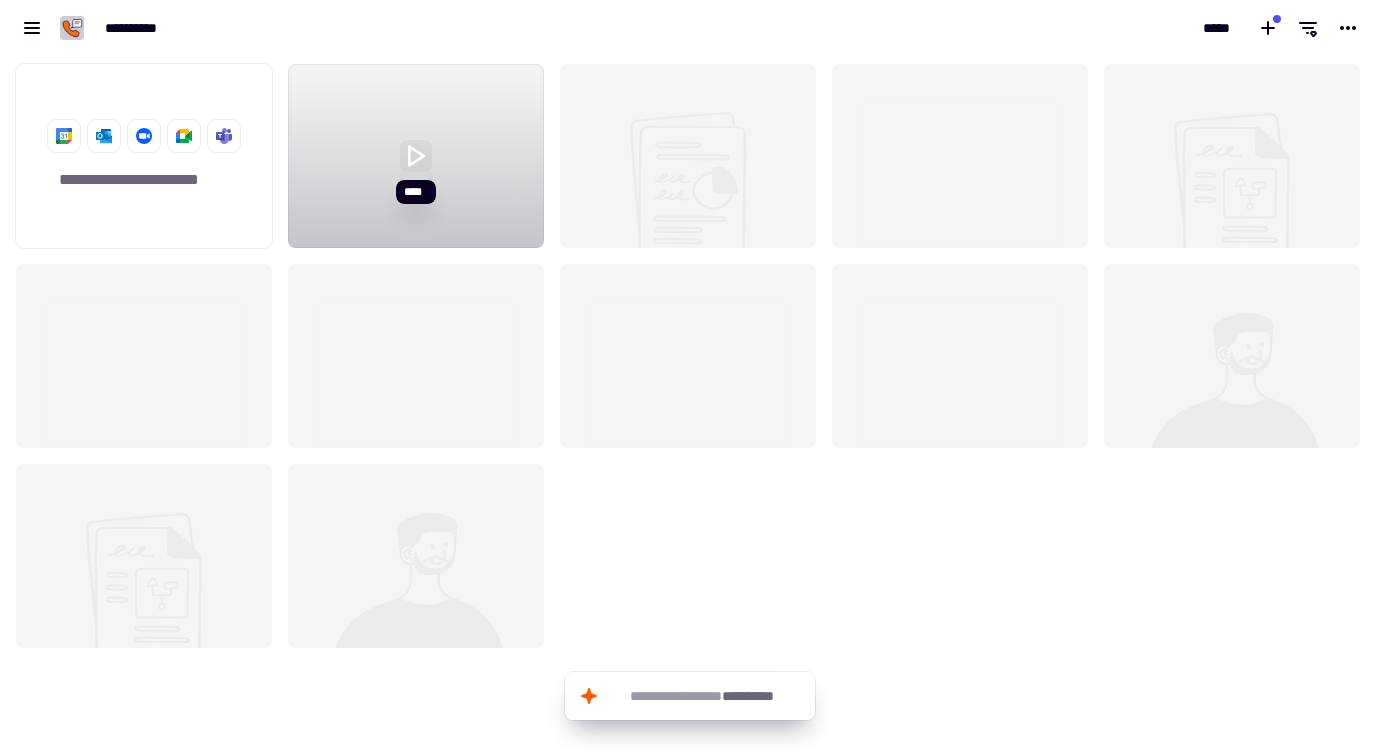 click 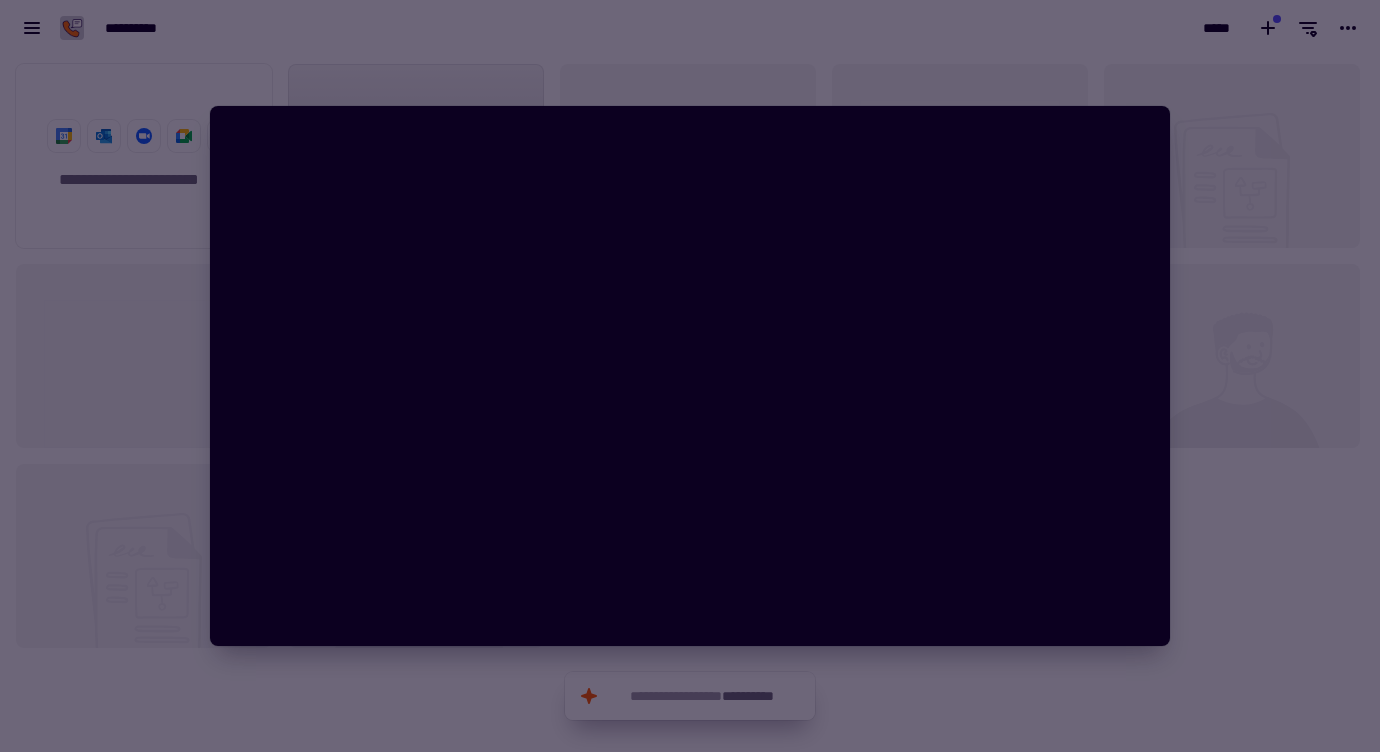 click at bounding box center (690, 376) 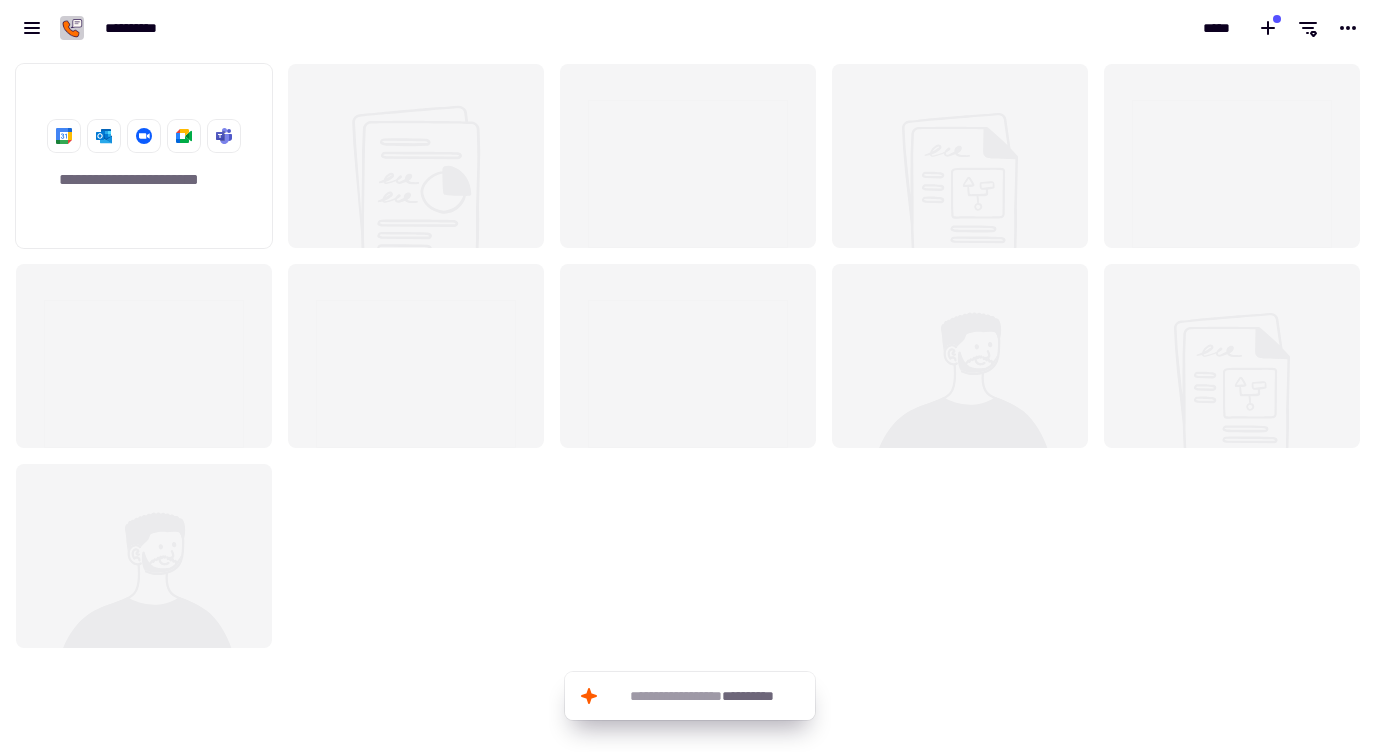 click 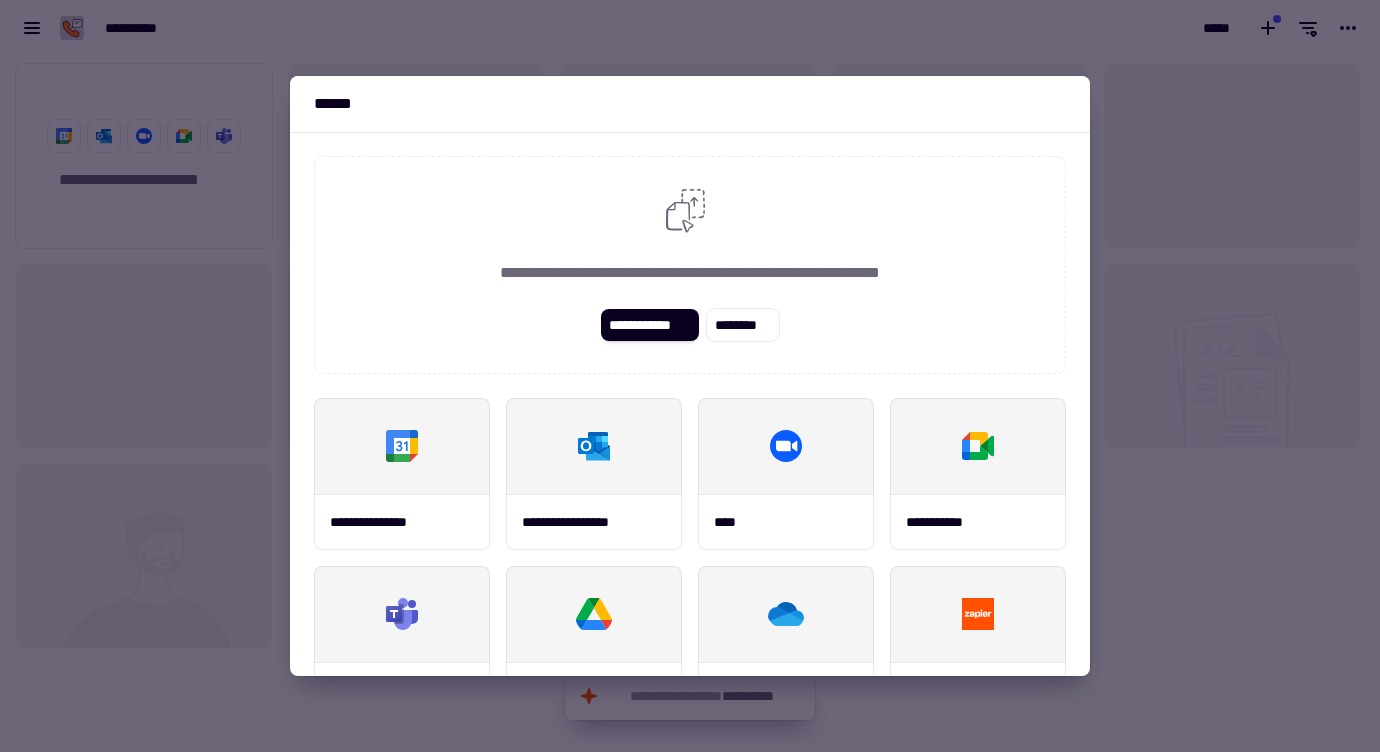 click at bounding box center [690, 376] 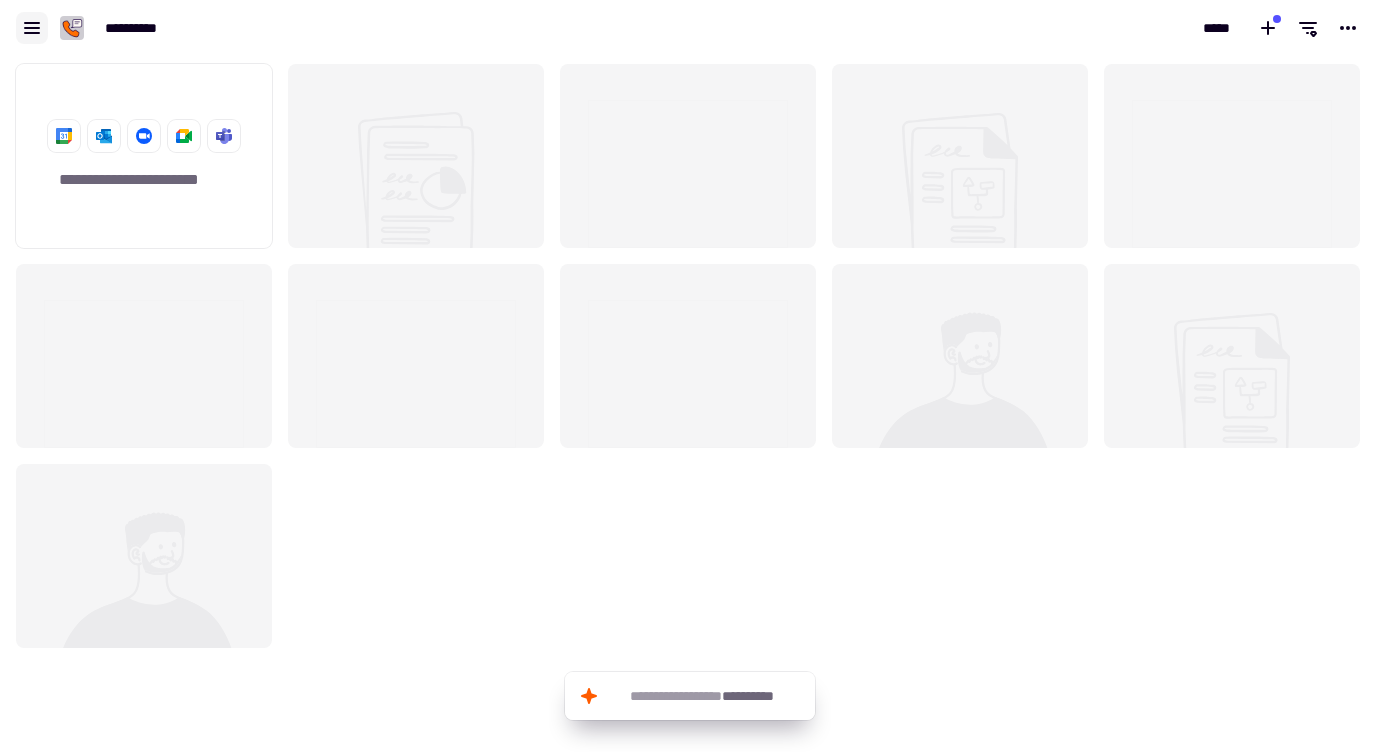 click 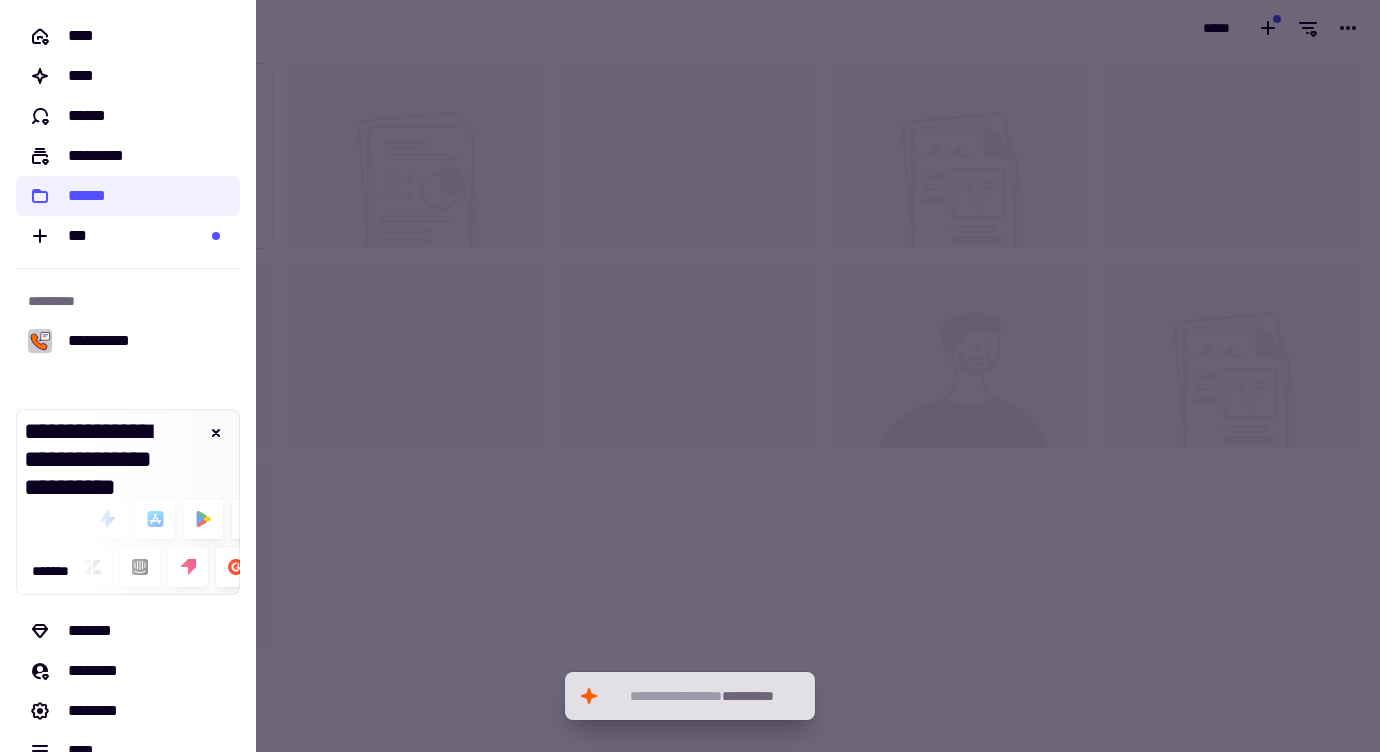 click at bounding box center [690, 376] 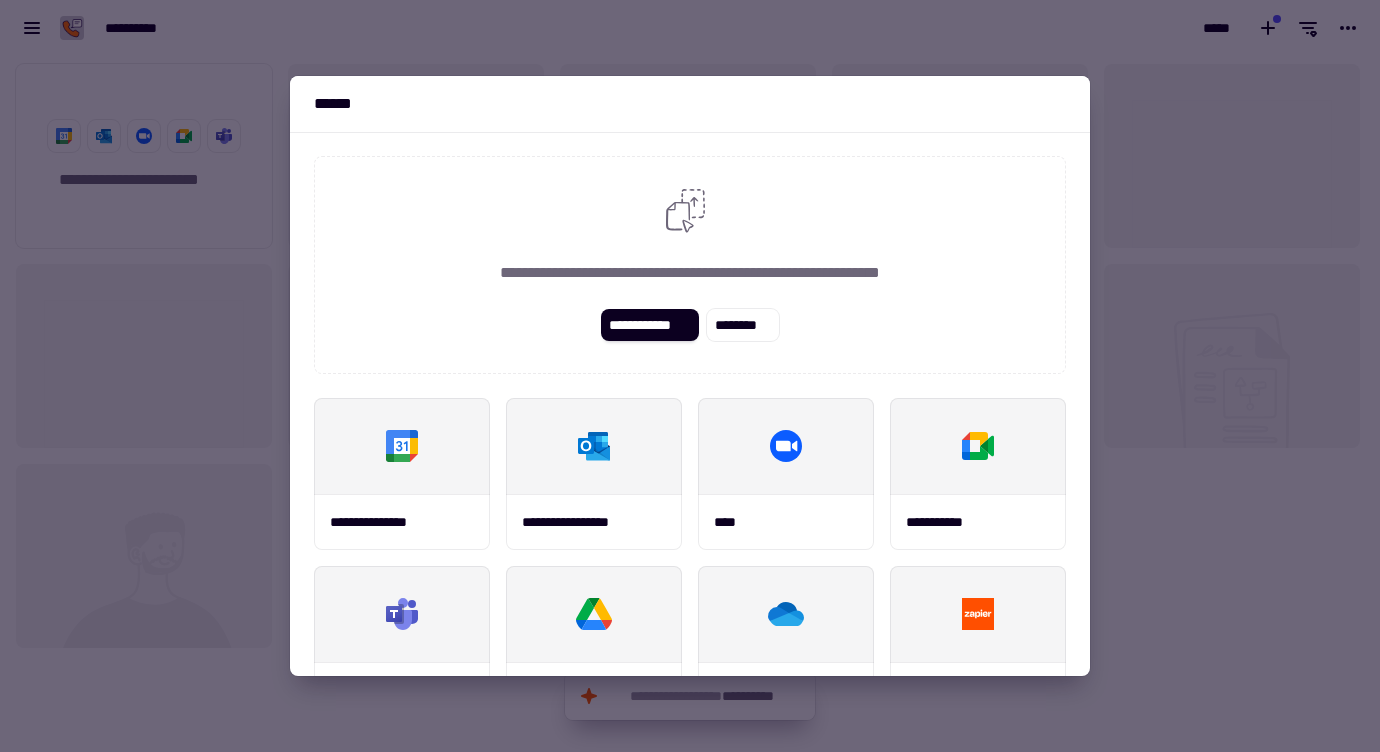 click at bounding box center (690, 376) 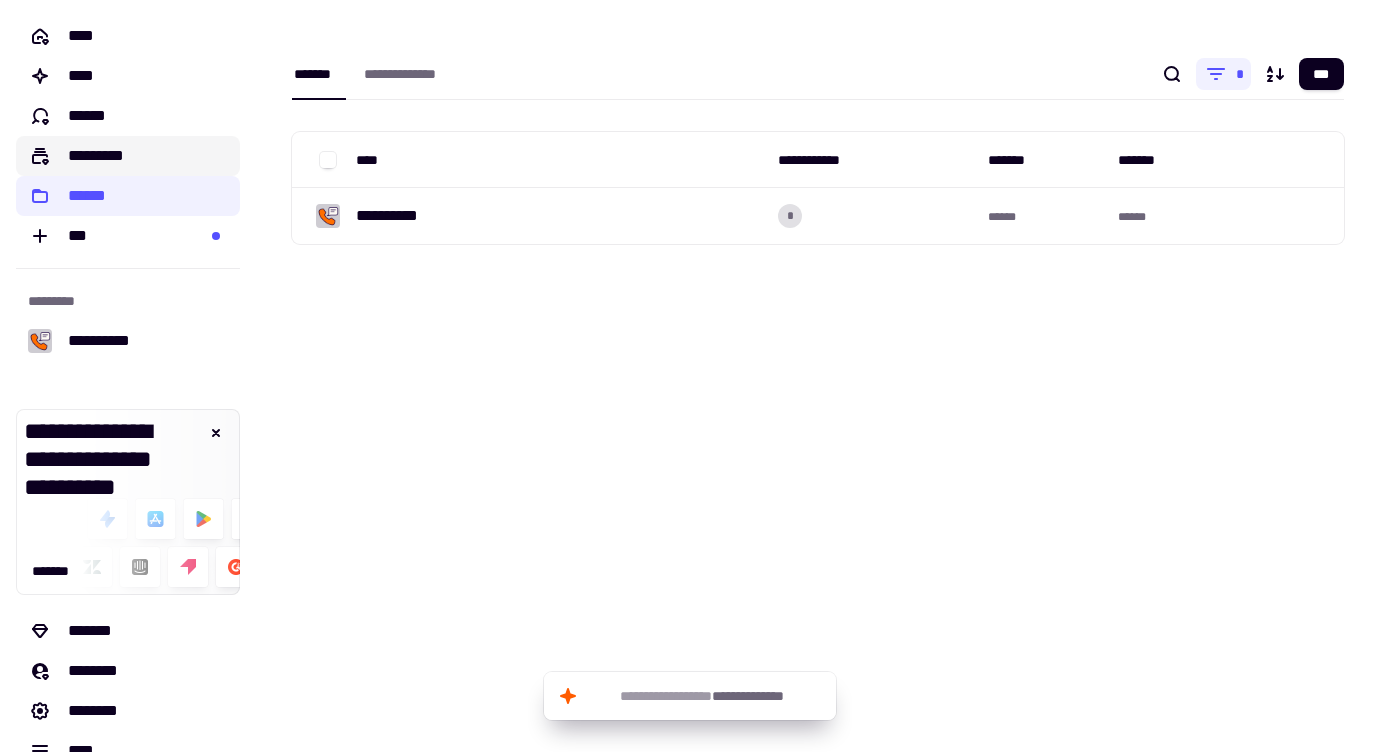 click on "*********" 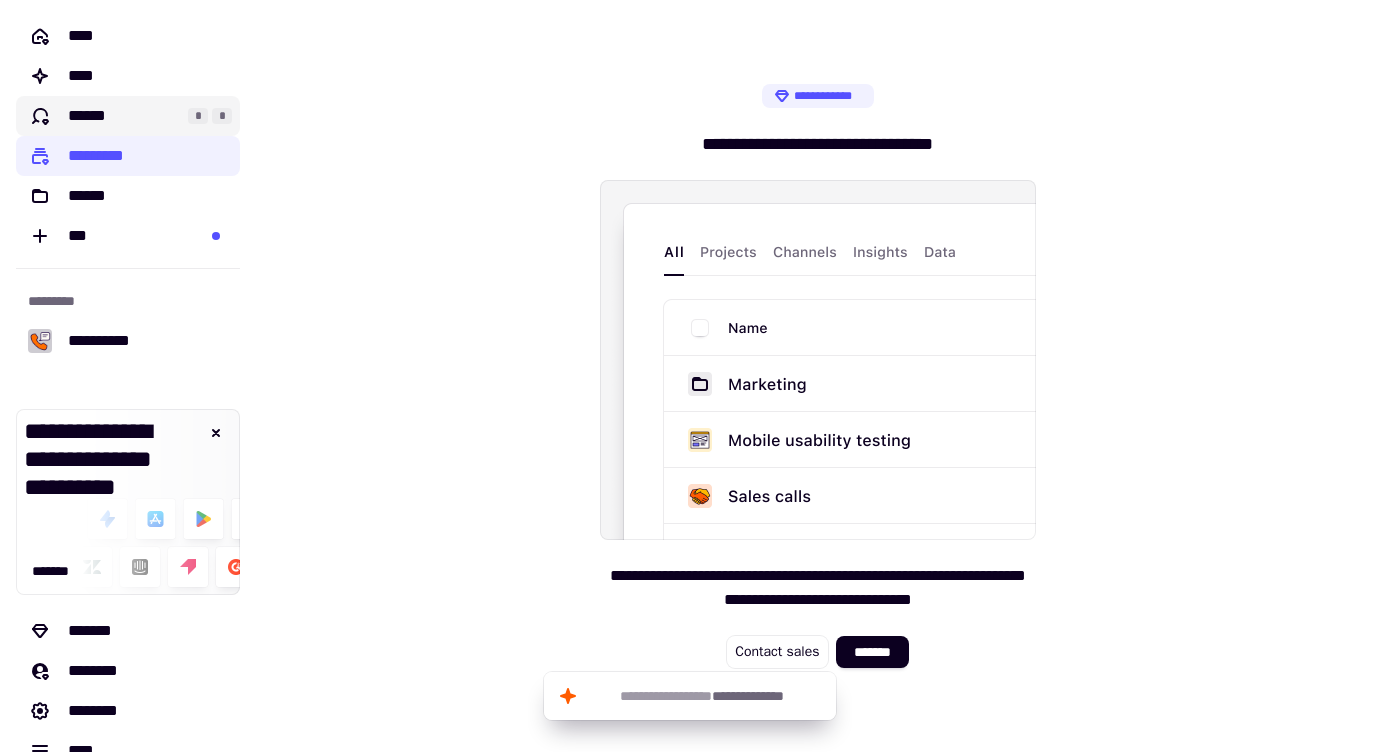 click on "******" 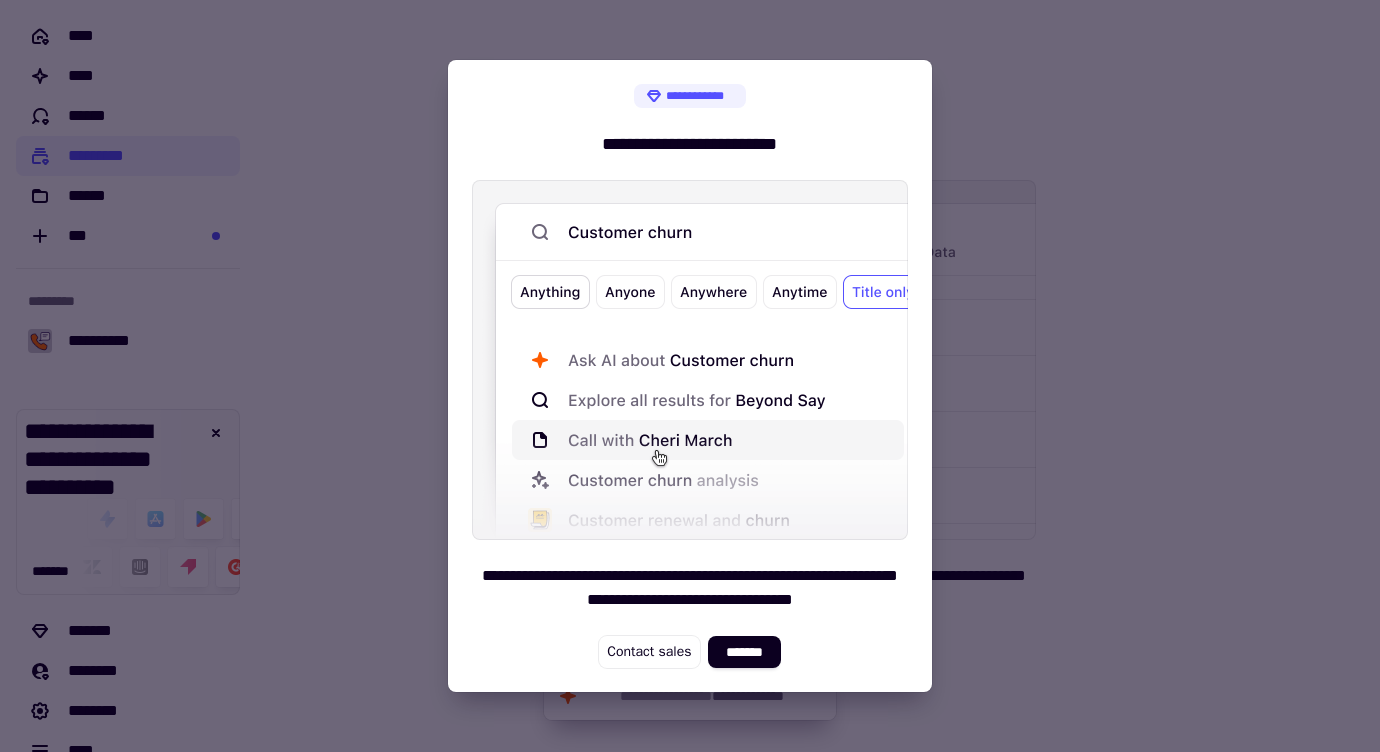 click at bounding box center [690, 376] 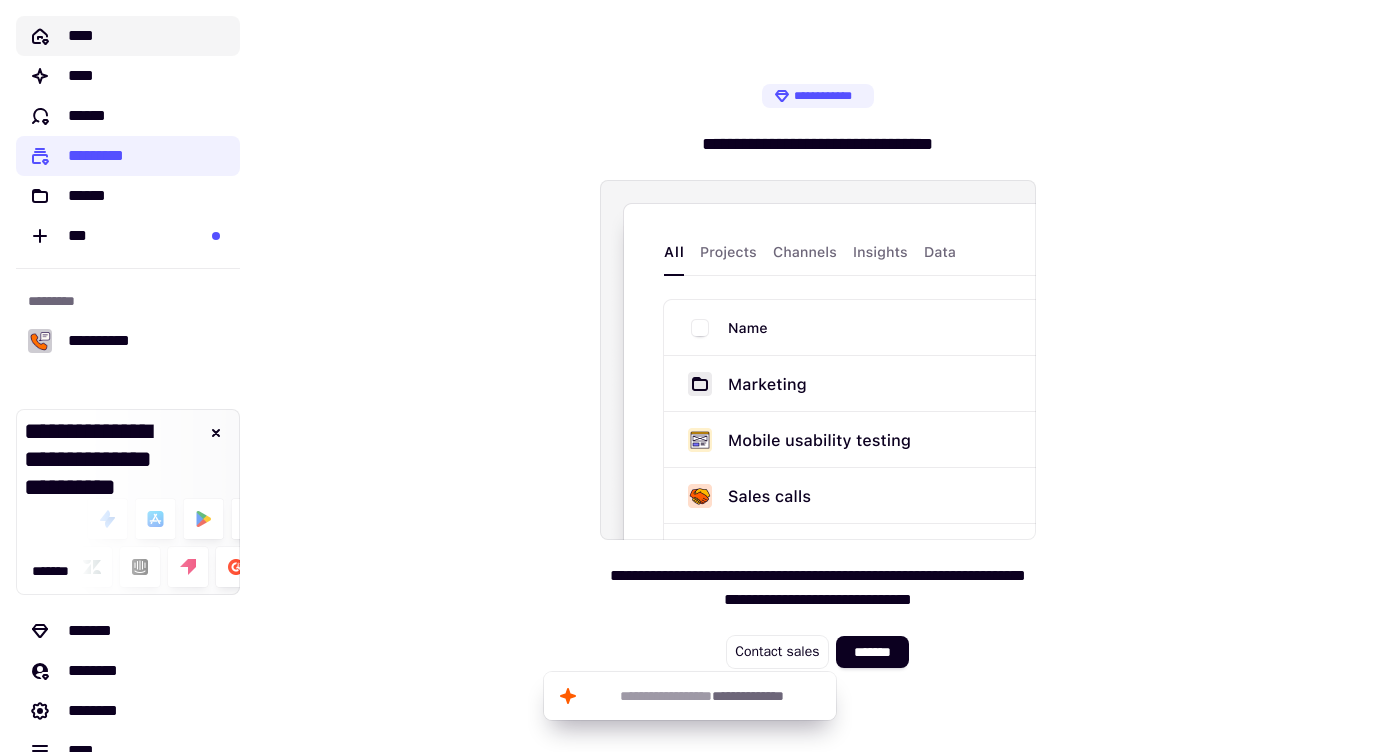 click on "****" 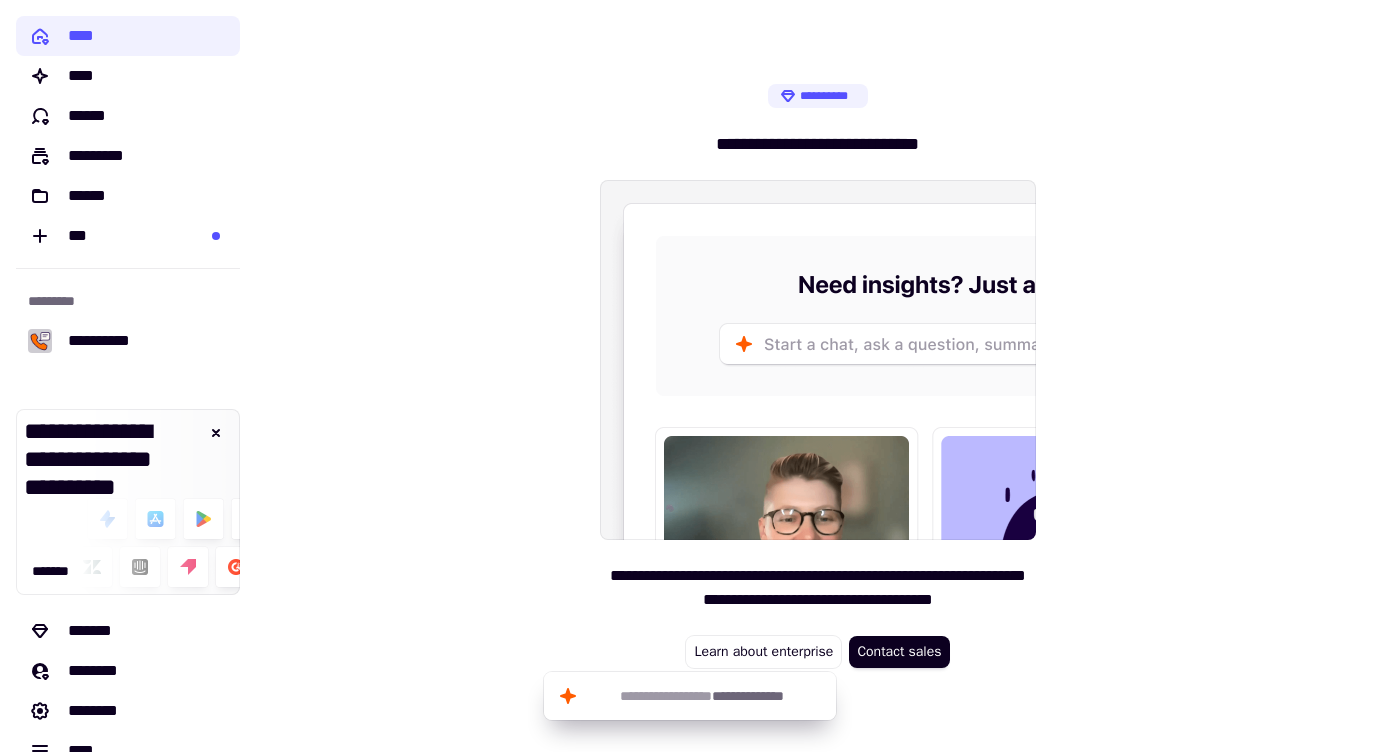 click at bounding box center [818, 360] 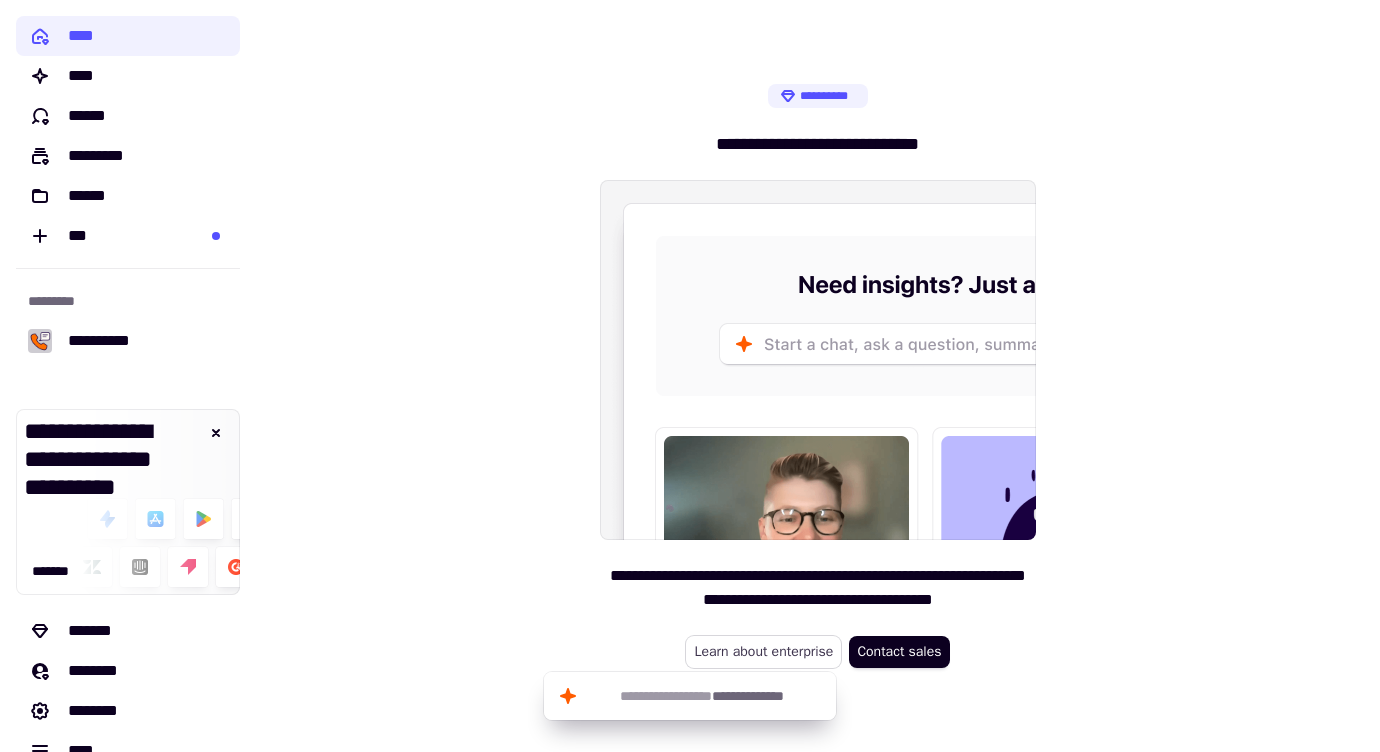 click on "Learn about enterprise" 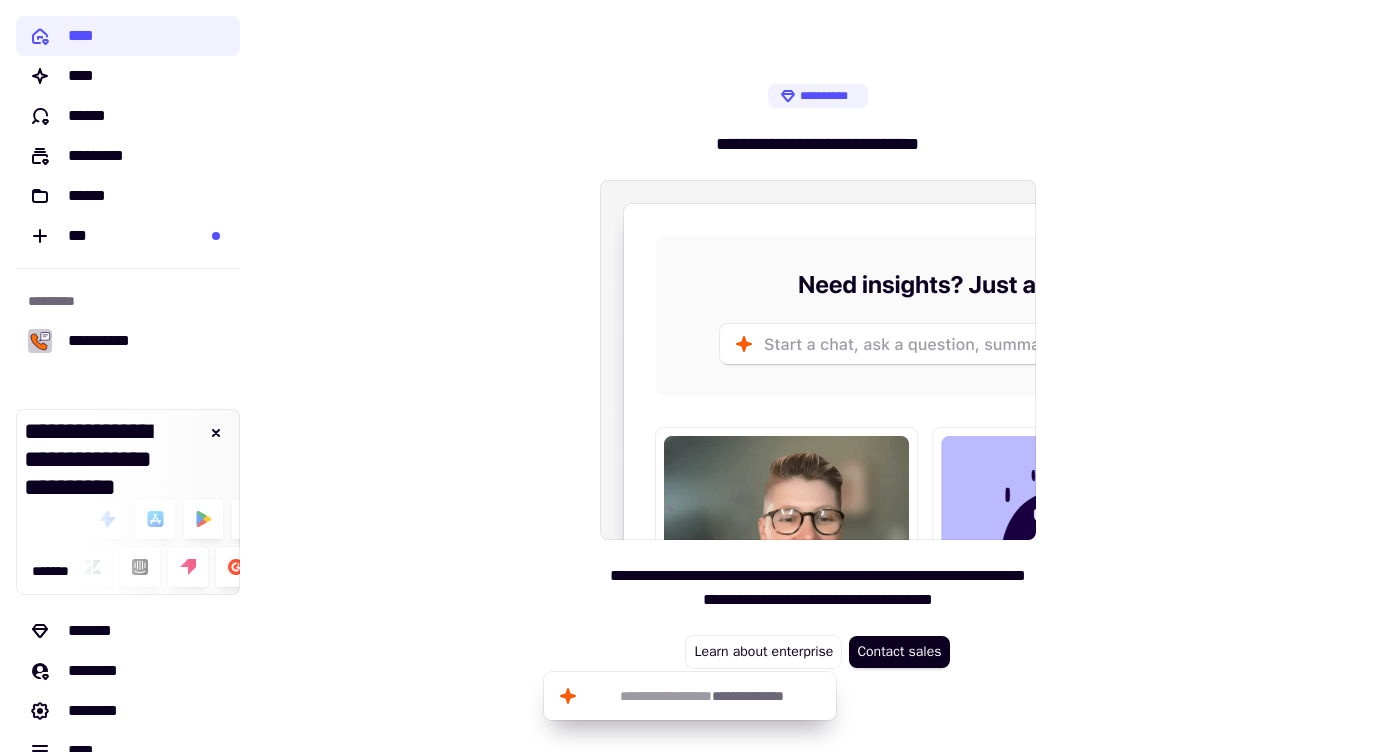 click at bounding box center (818, 360) 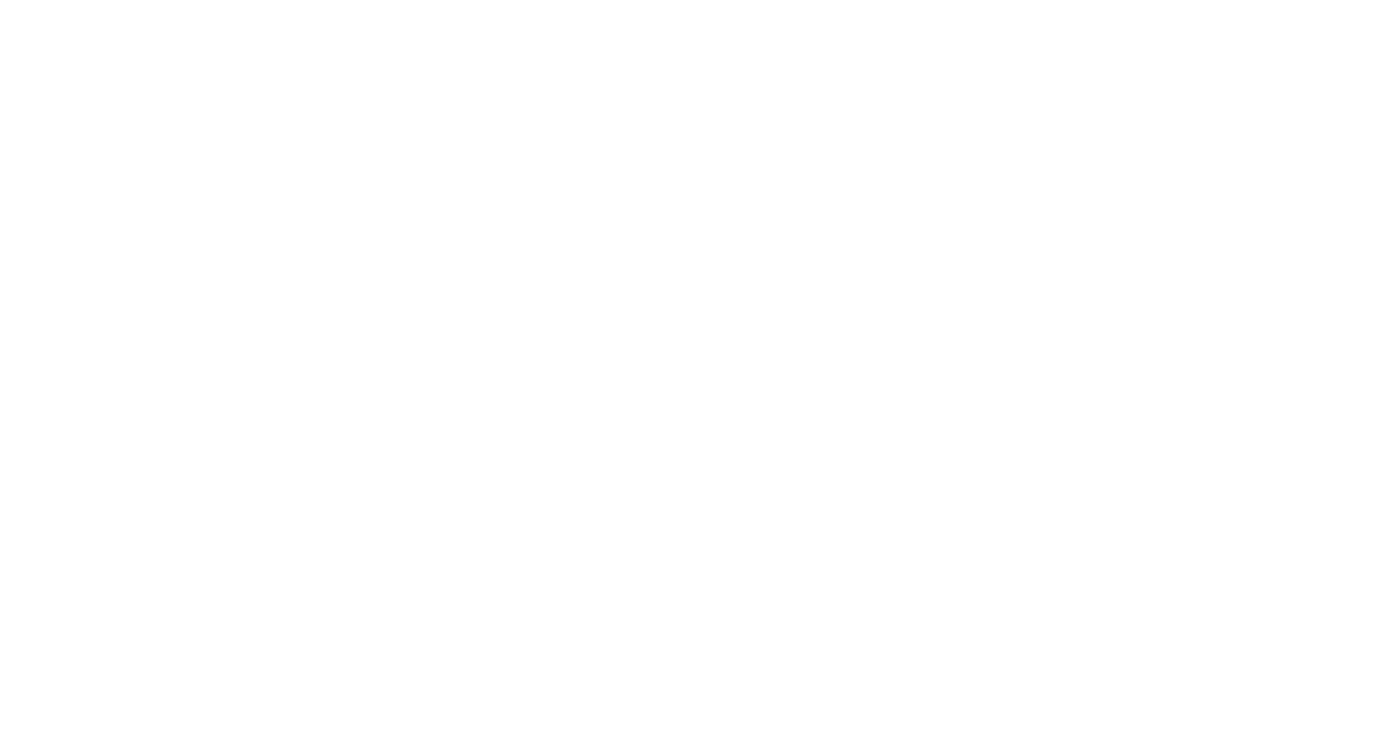 scroll, scrollTop: 0, scrollLeft: 0, axis: both 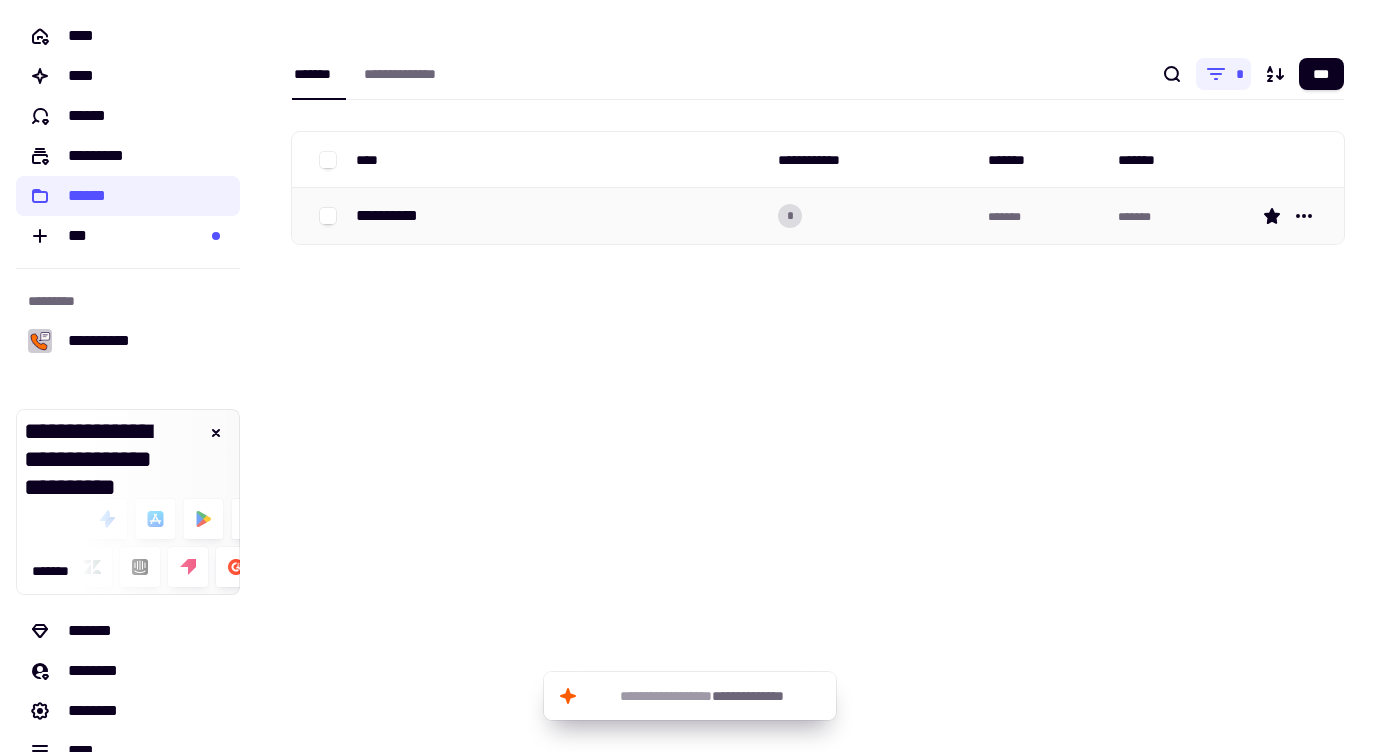 click on "**********" at bounding box center (559, 216) 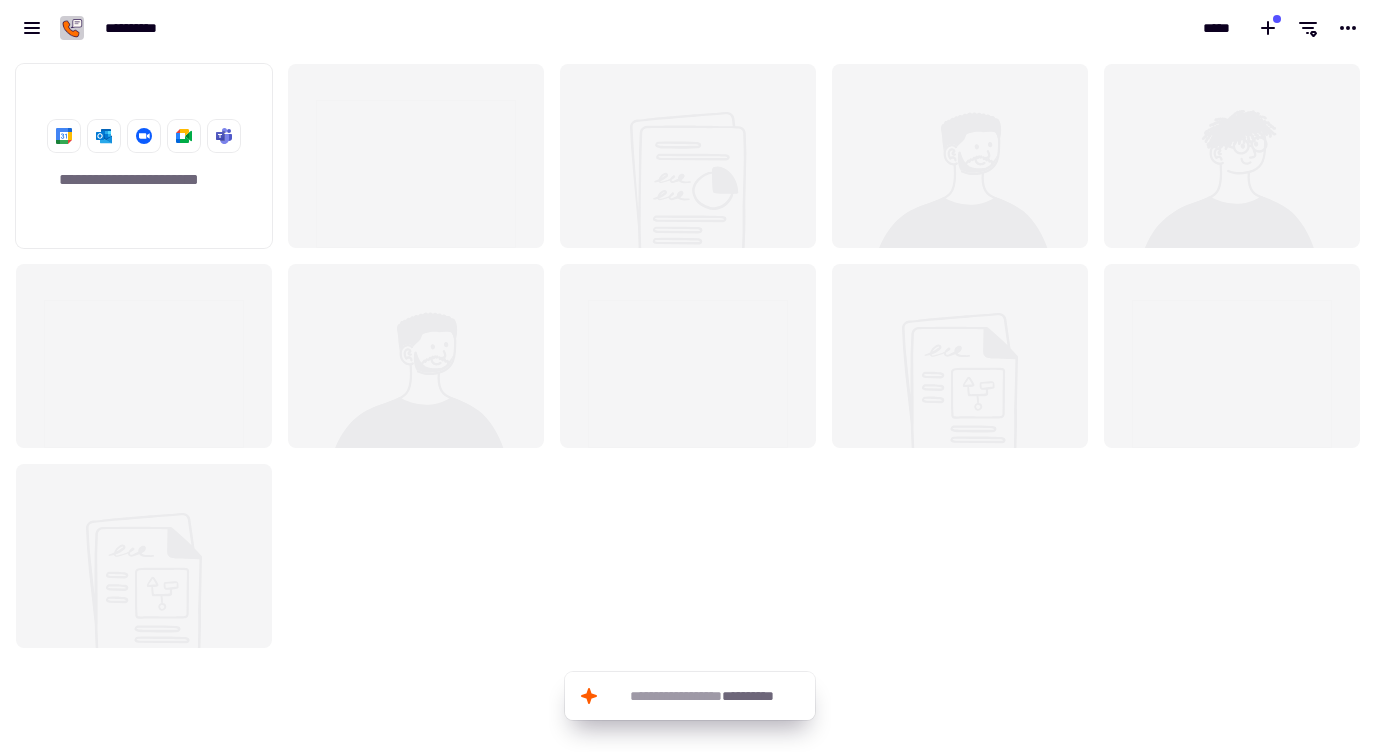 scroll, scrollTop: 1, scrollLeft: 1, axis: both 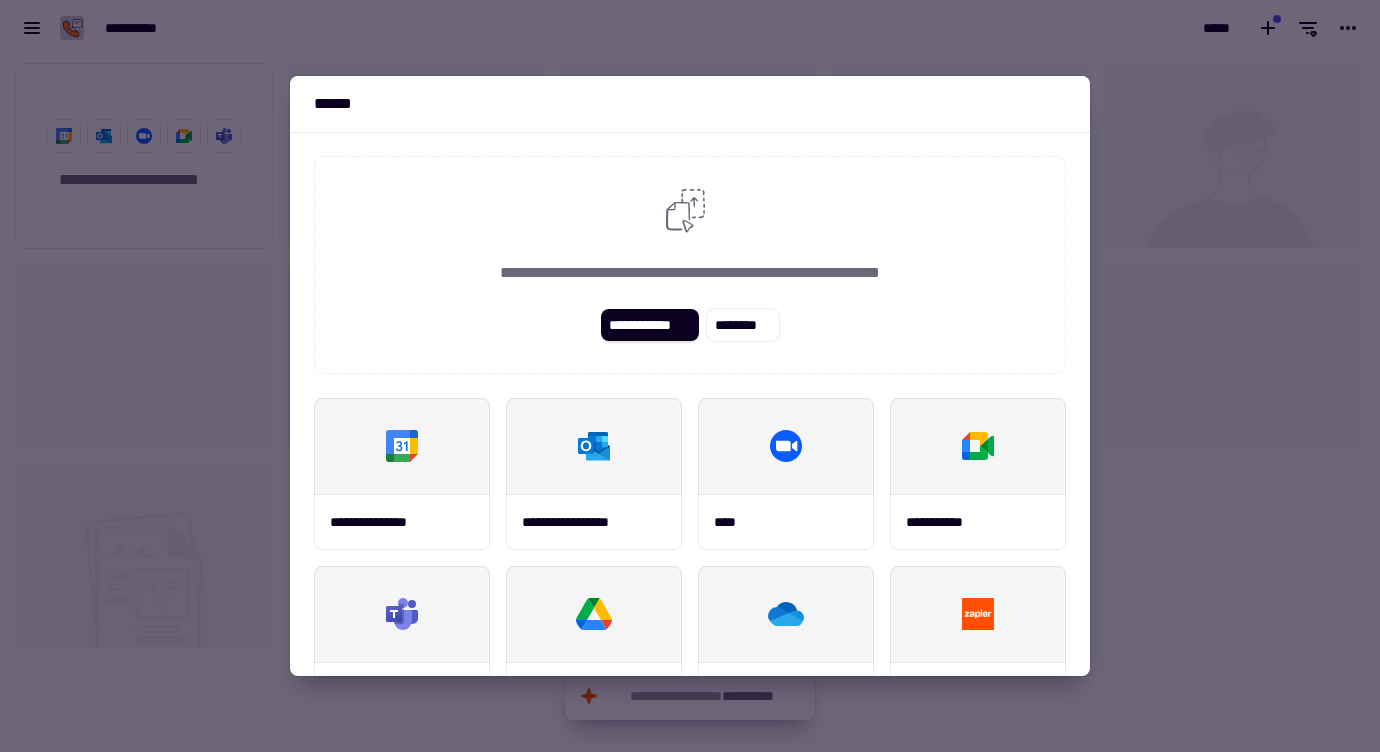 click at bounding box center (690, 376) 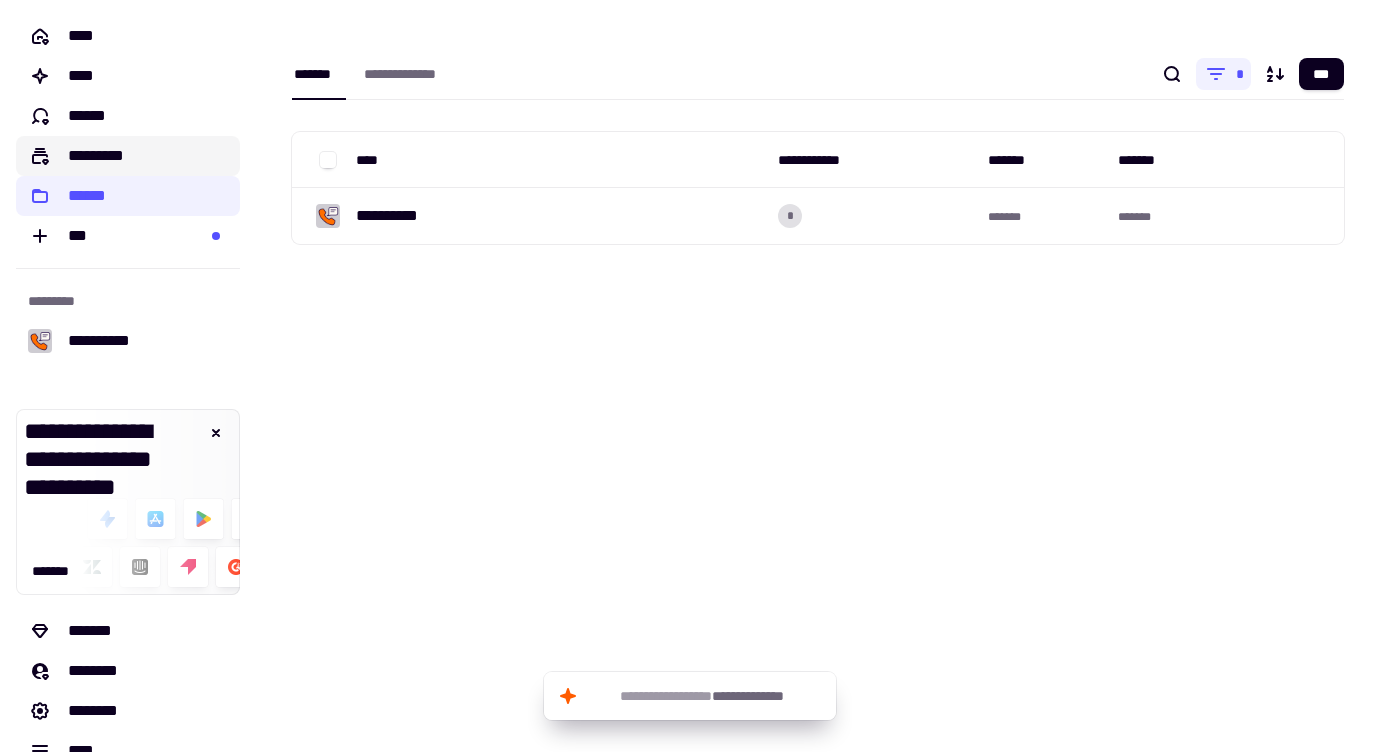 click on "*********" 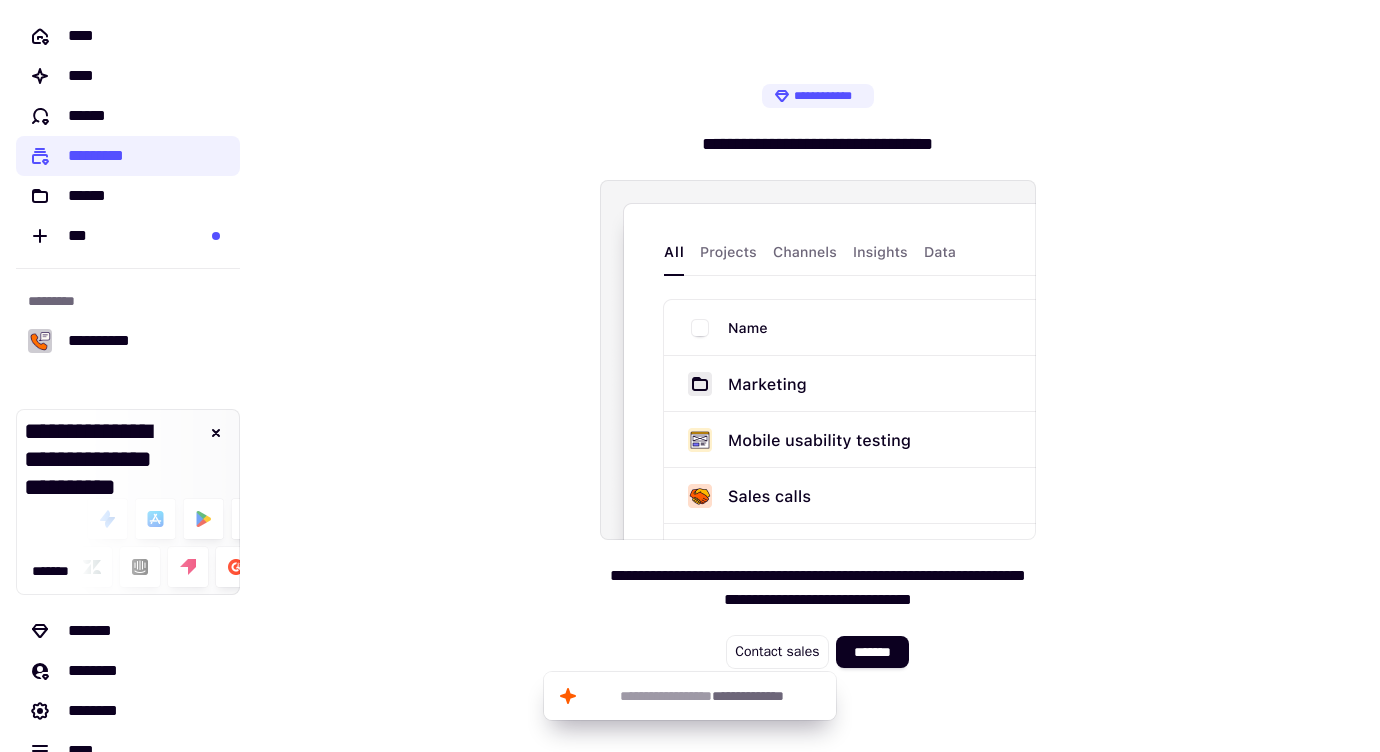 click at bounding box center [818, 360] 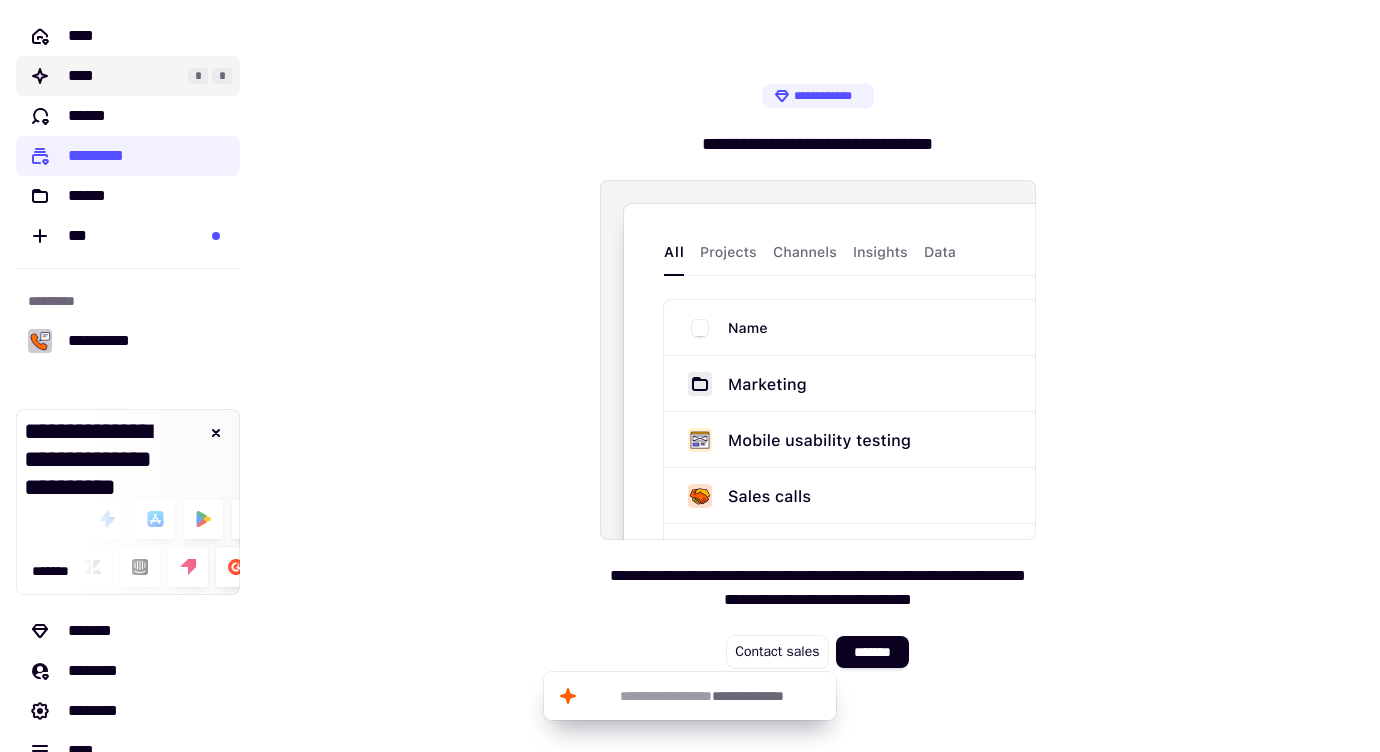 click on "****" 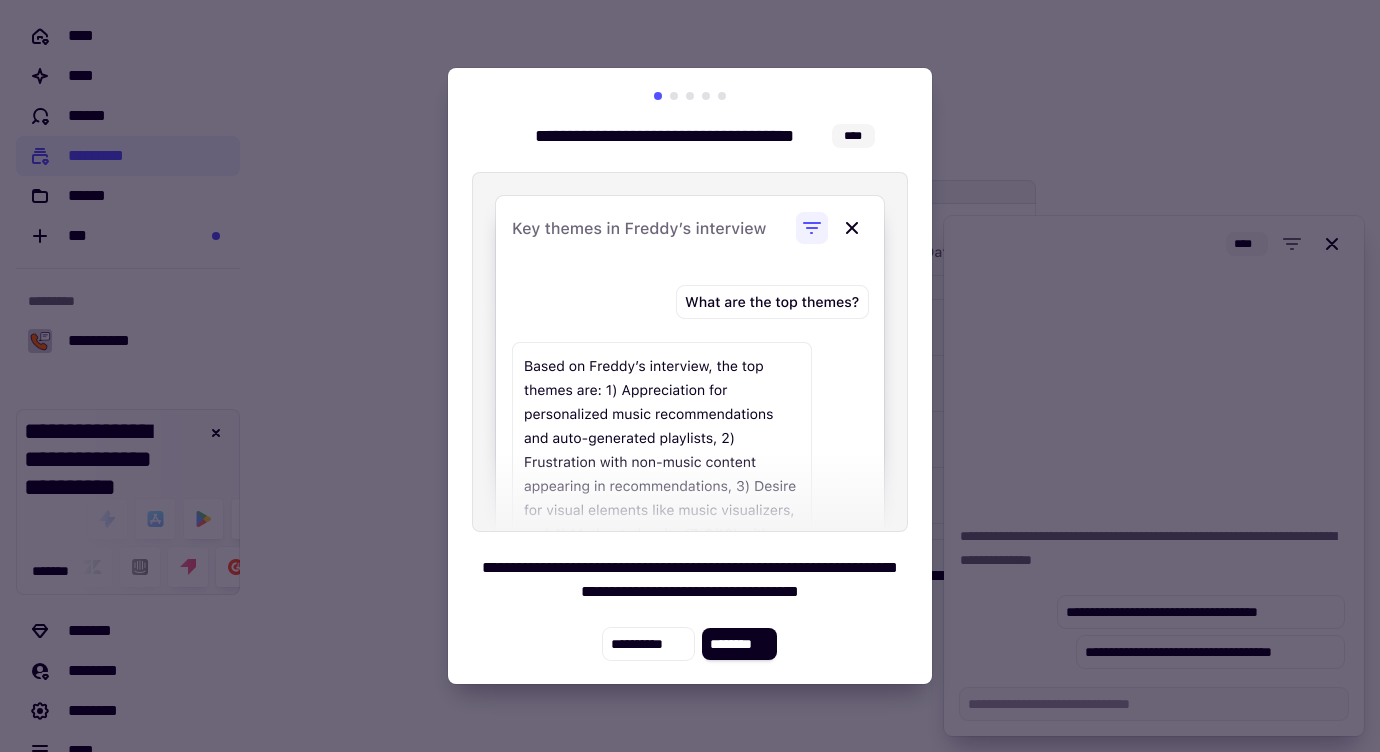 click at bounding box center (674, 96) 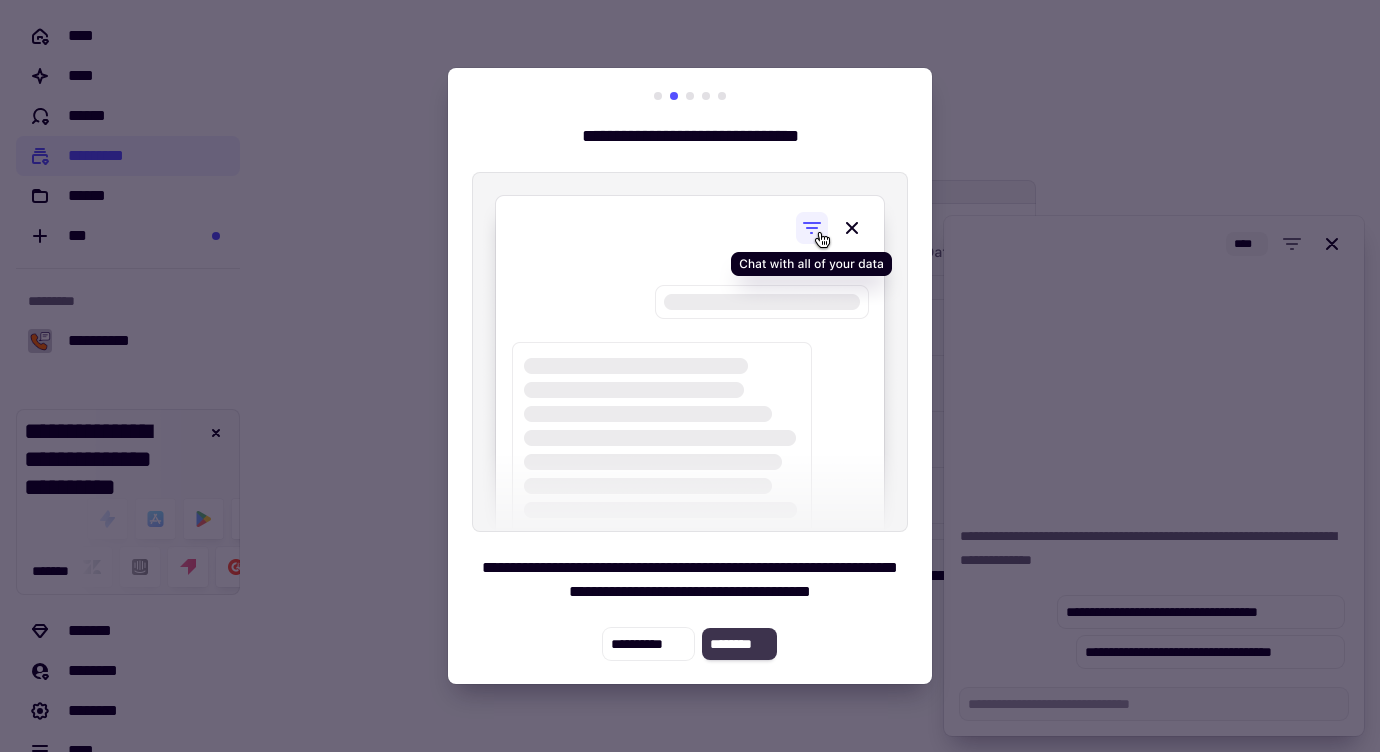 click on "********" 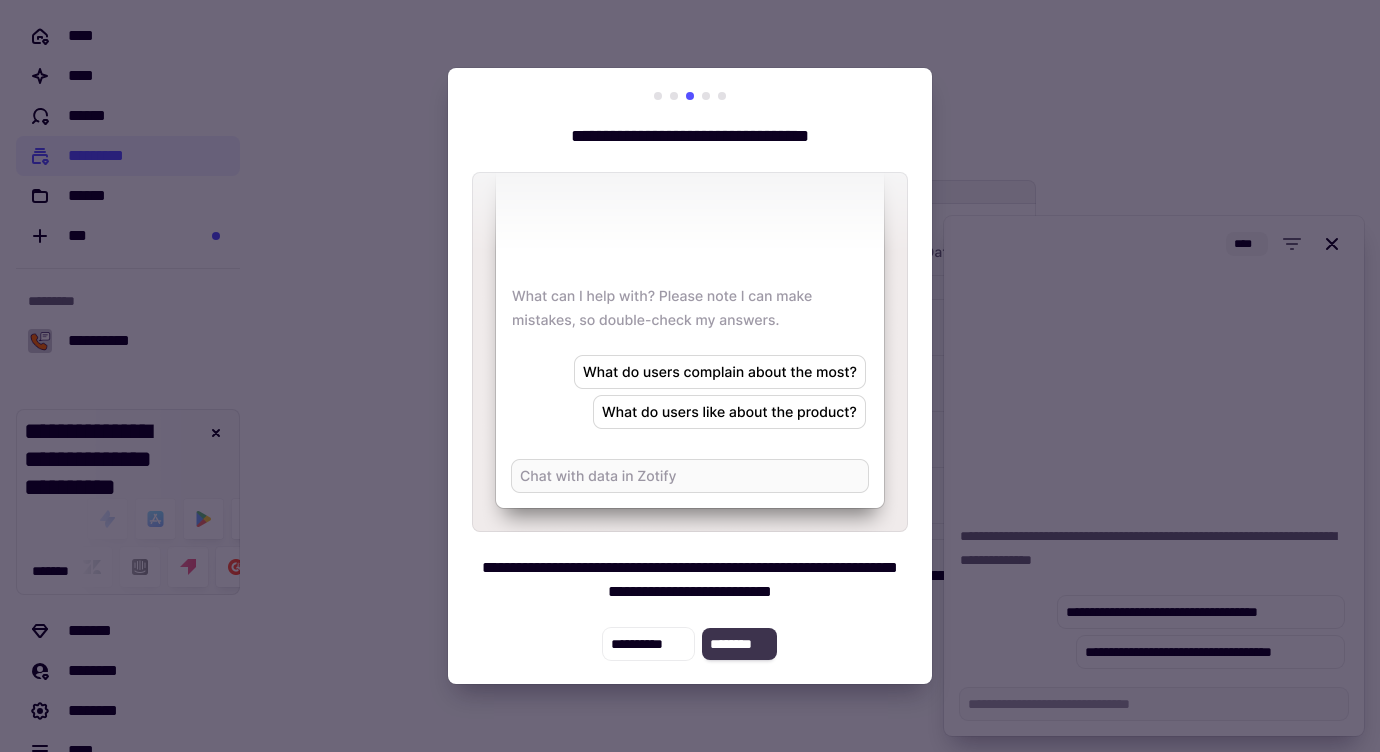 click on "********" 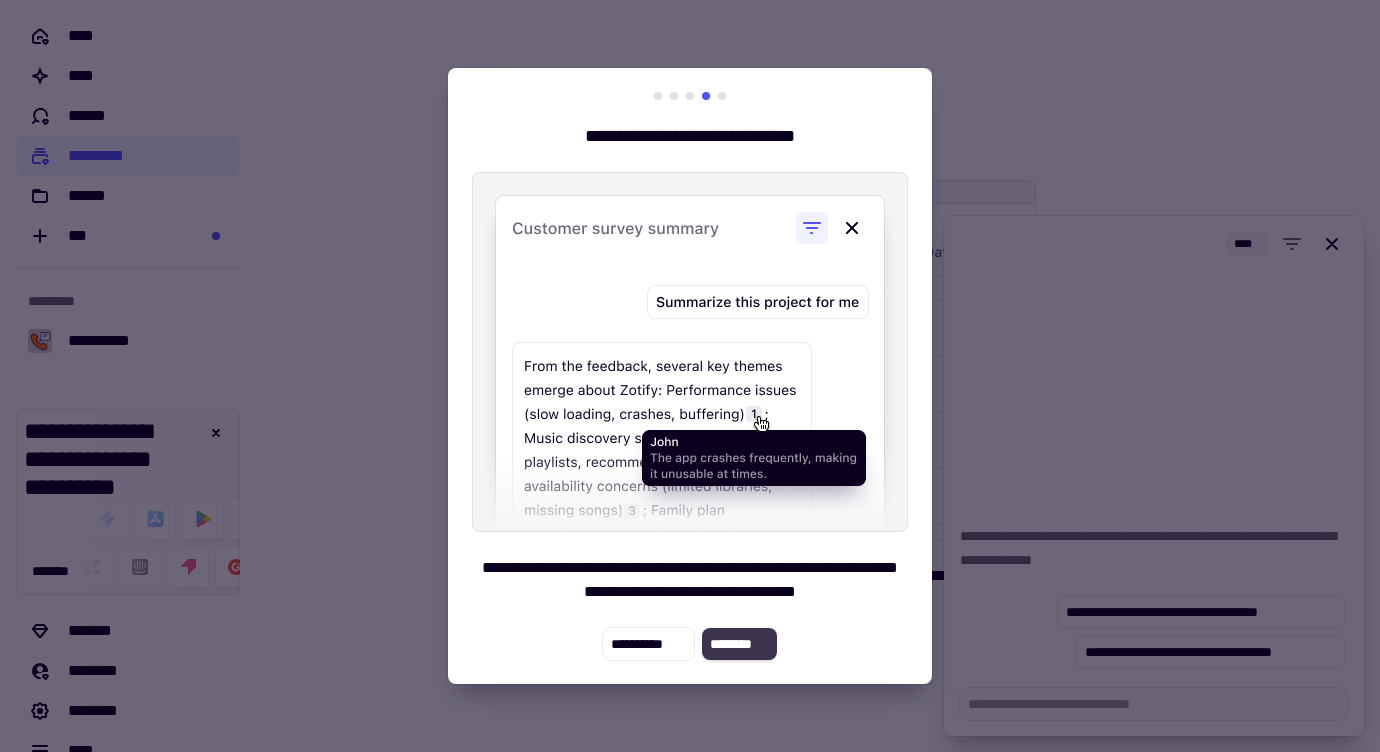 click on "********" 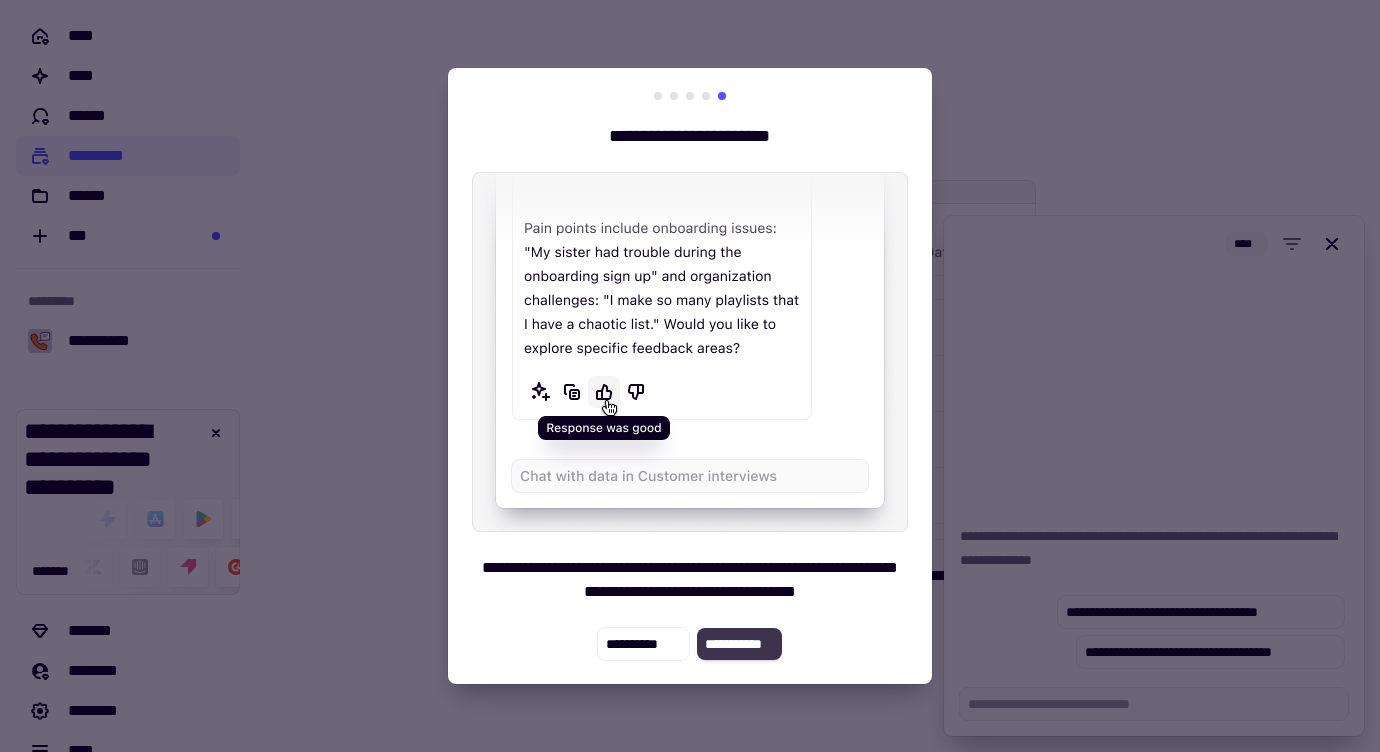 click on "**********" 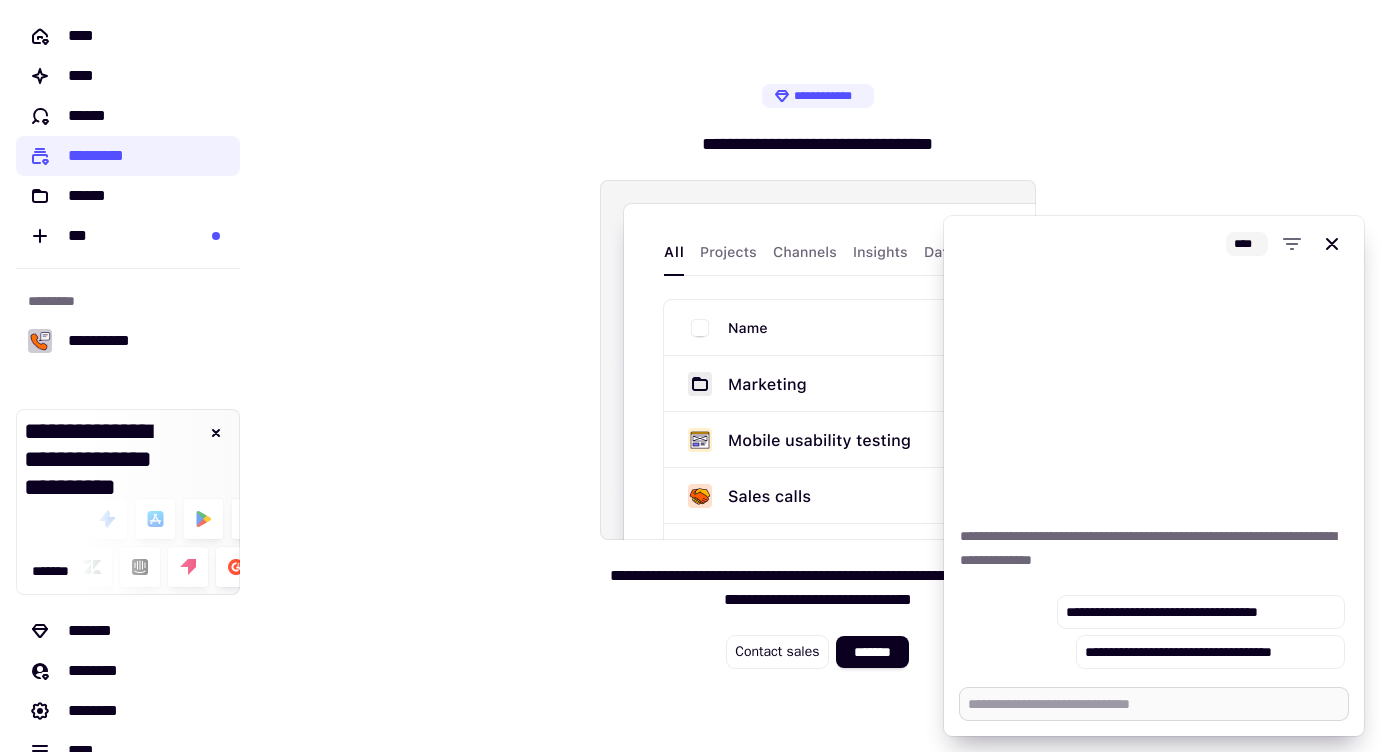 click at bounding box center (1154, 704) 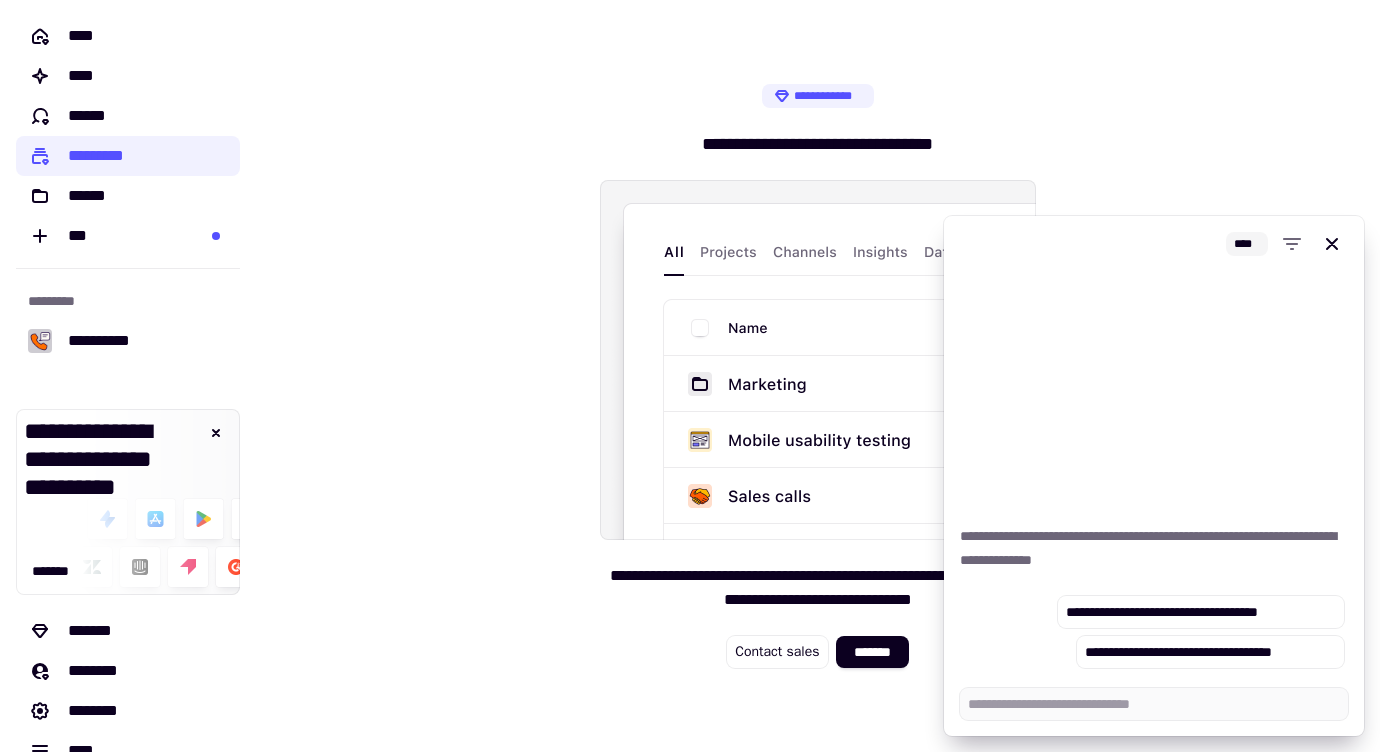 type on "*" 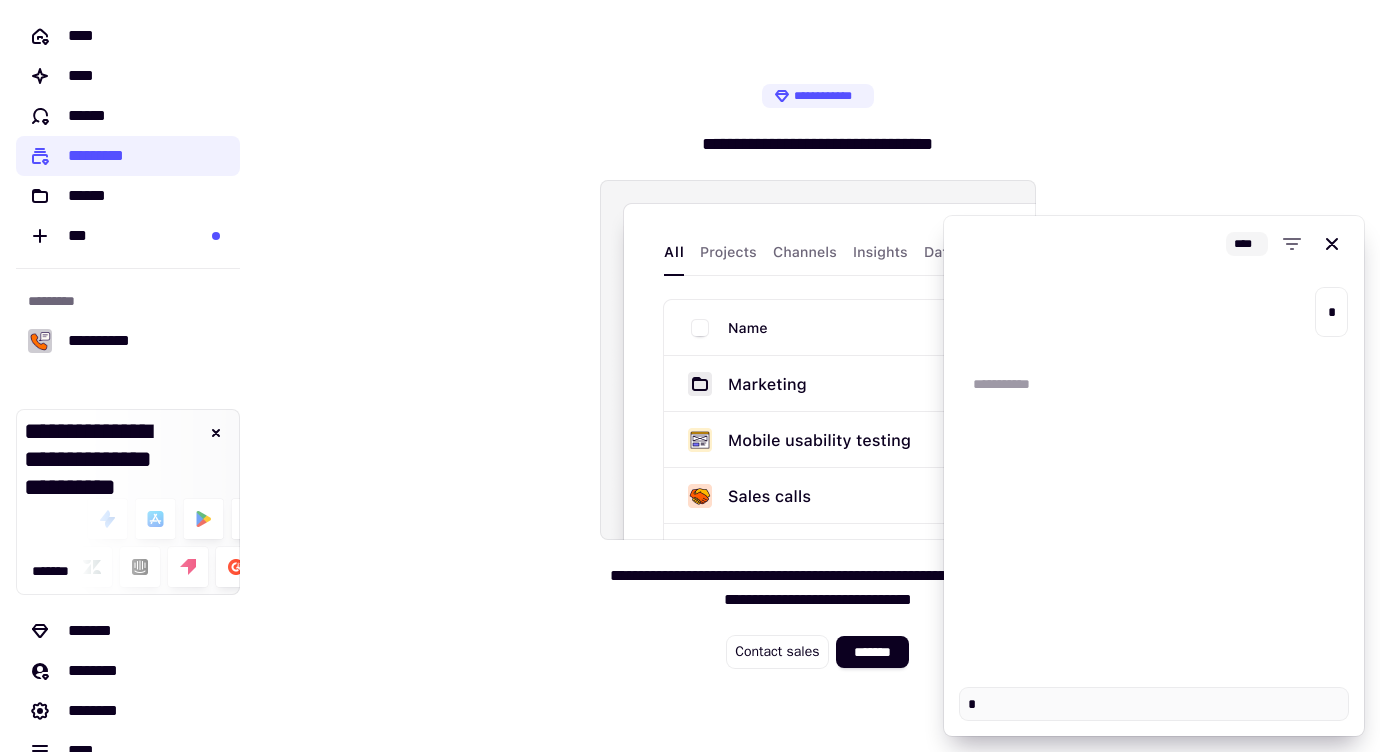 type on "*" 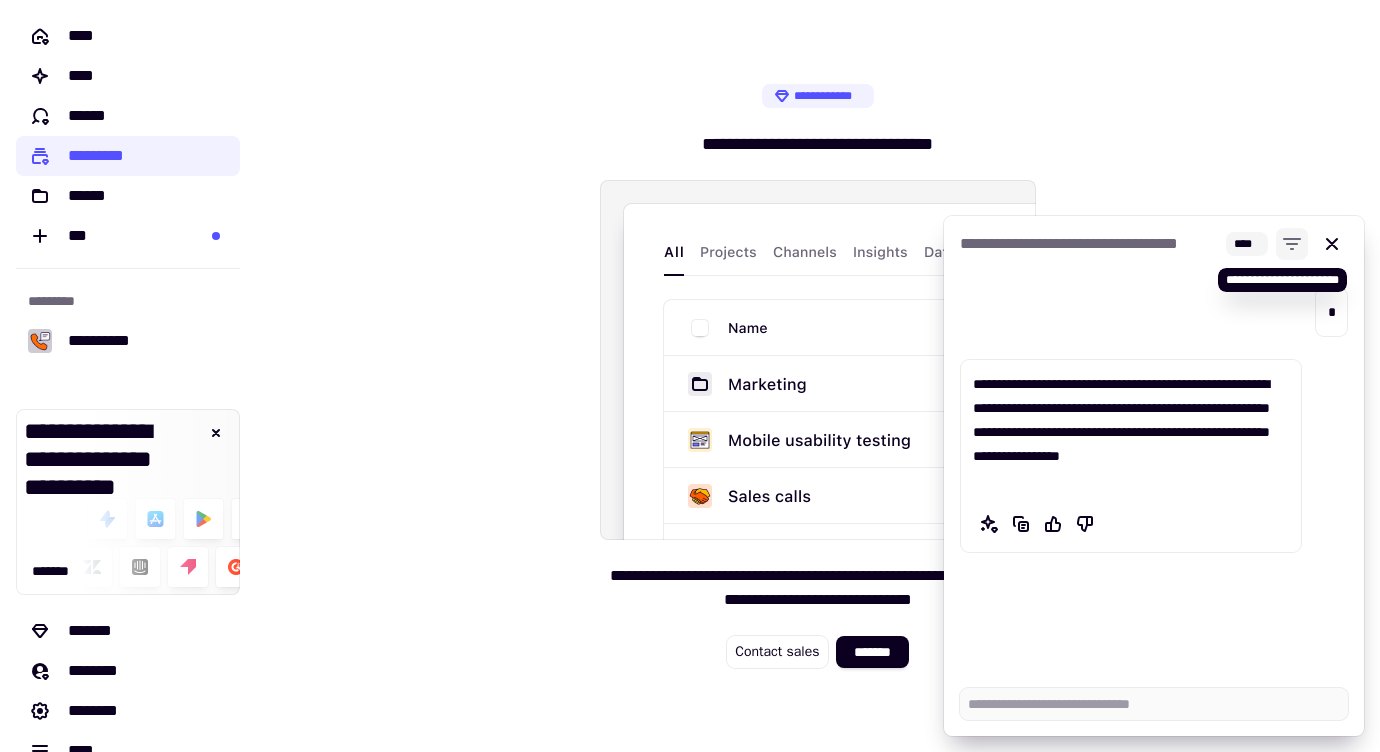type on "*" 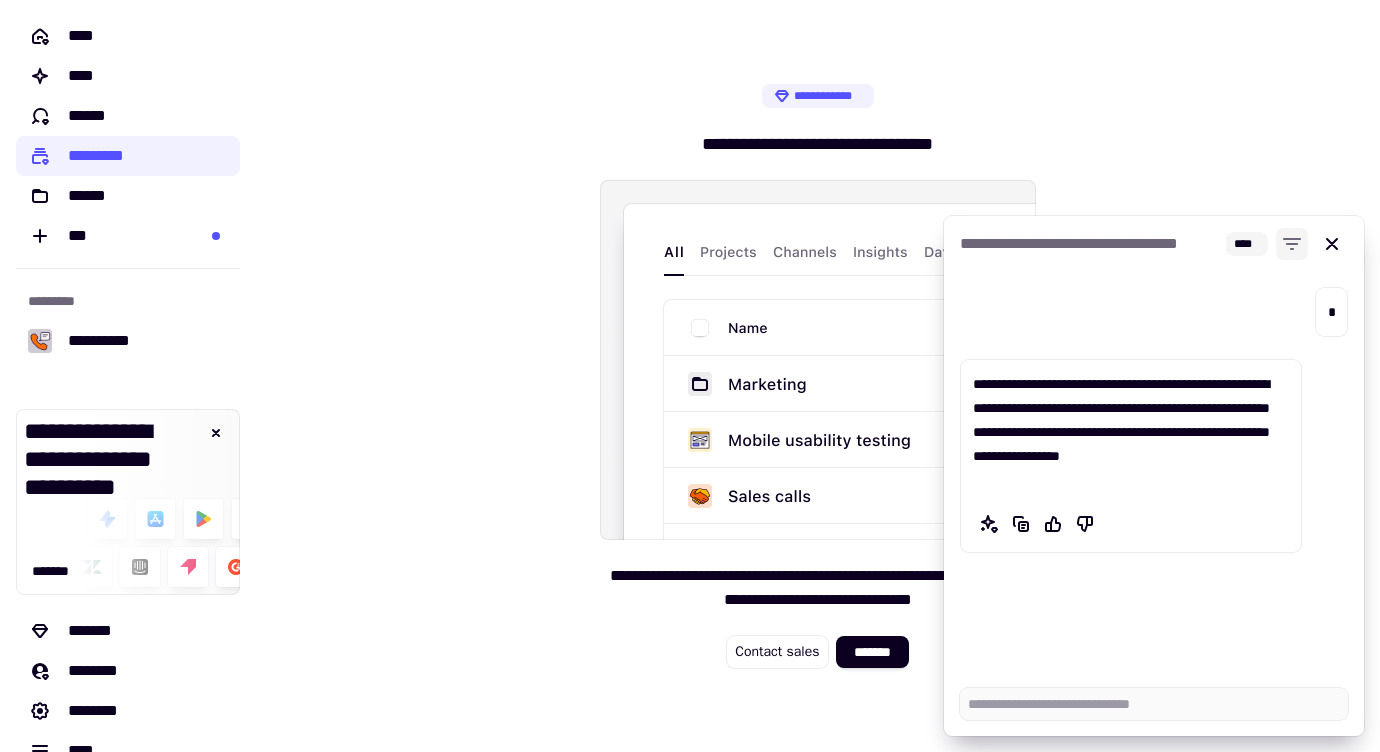 click 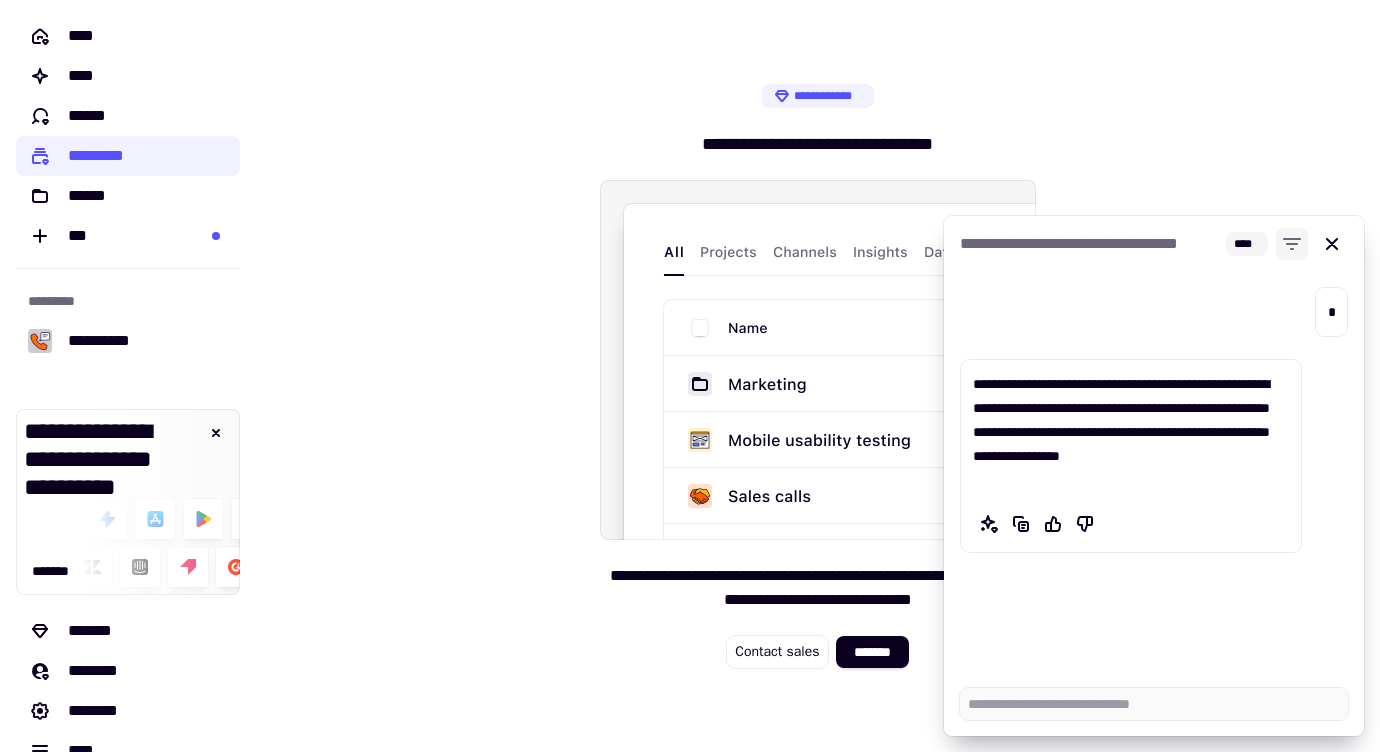 click 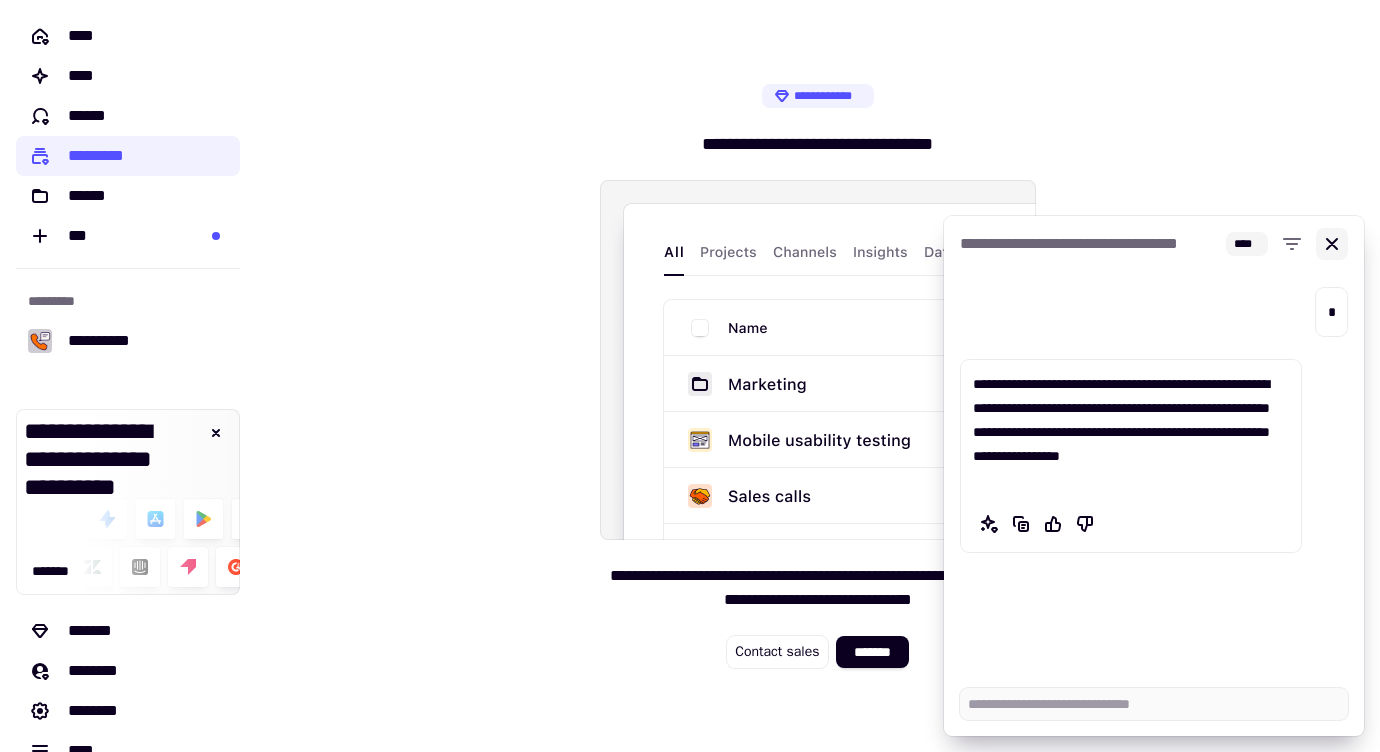 click 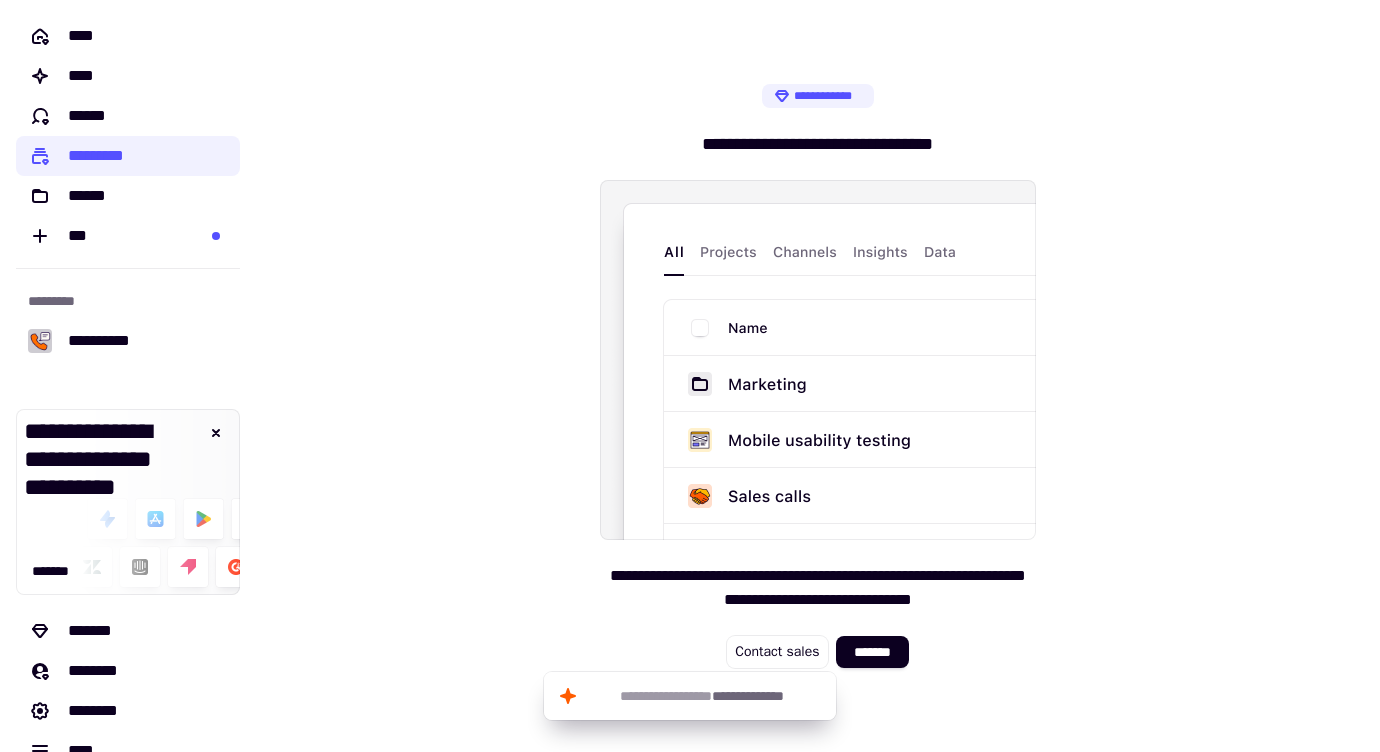 click at bounding box center (818, 360) 